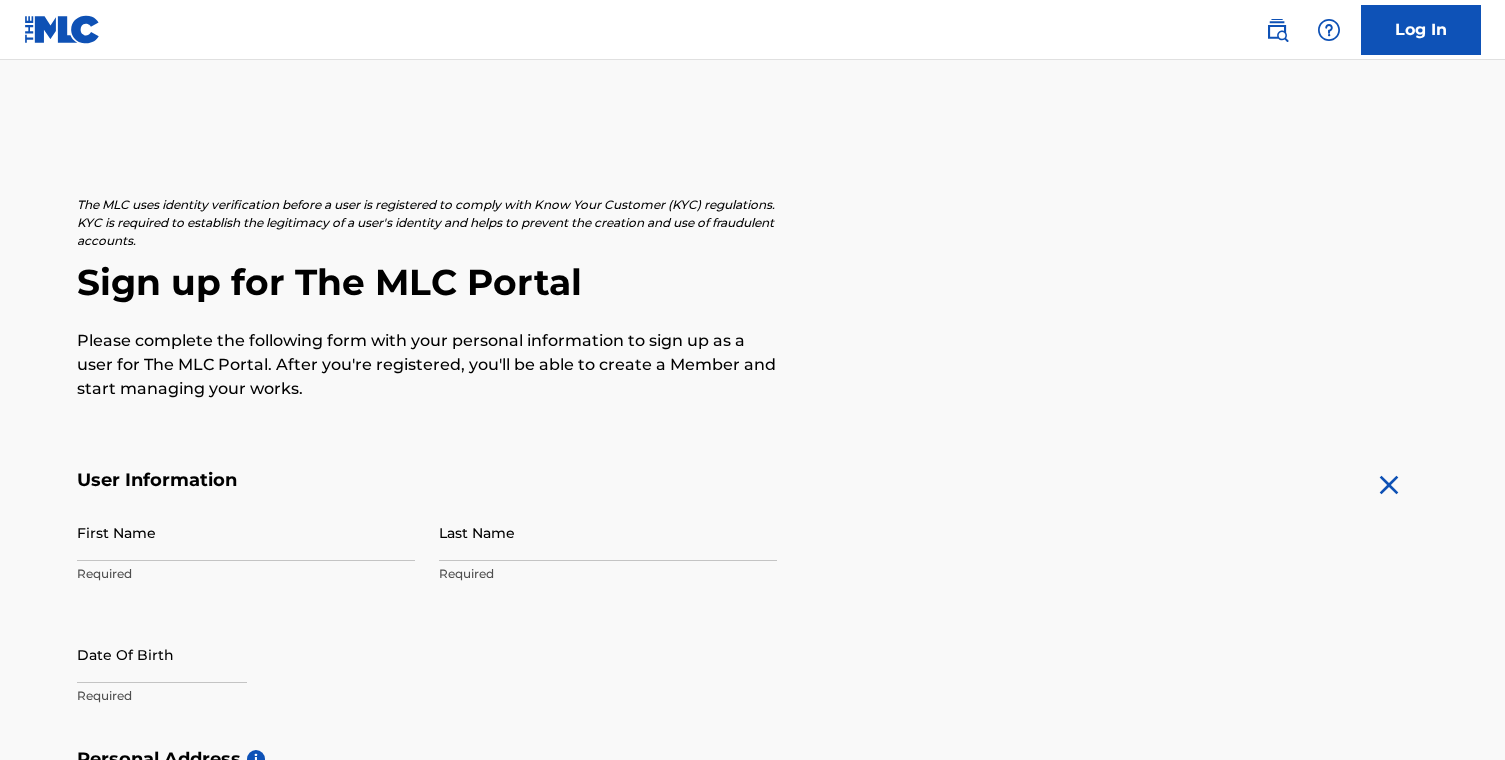 scroll, scrollTop: 236, scrollLeft: 0, axis: vertical 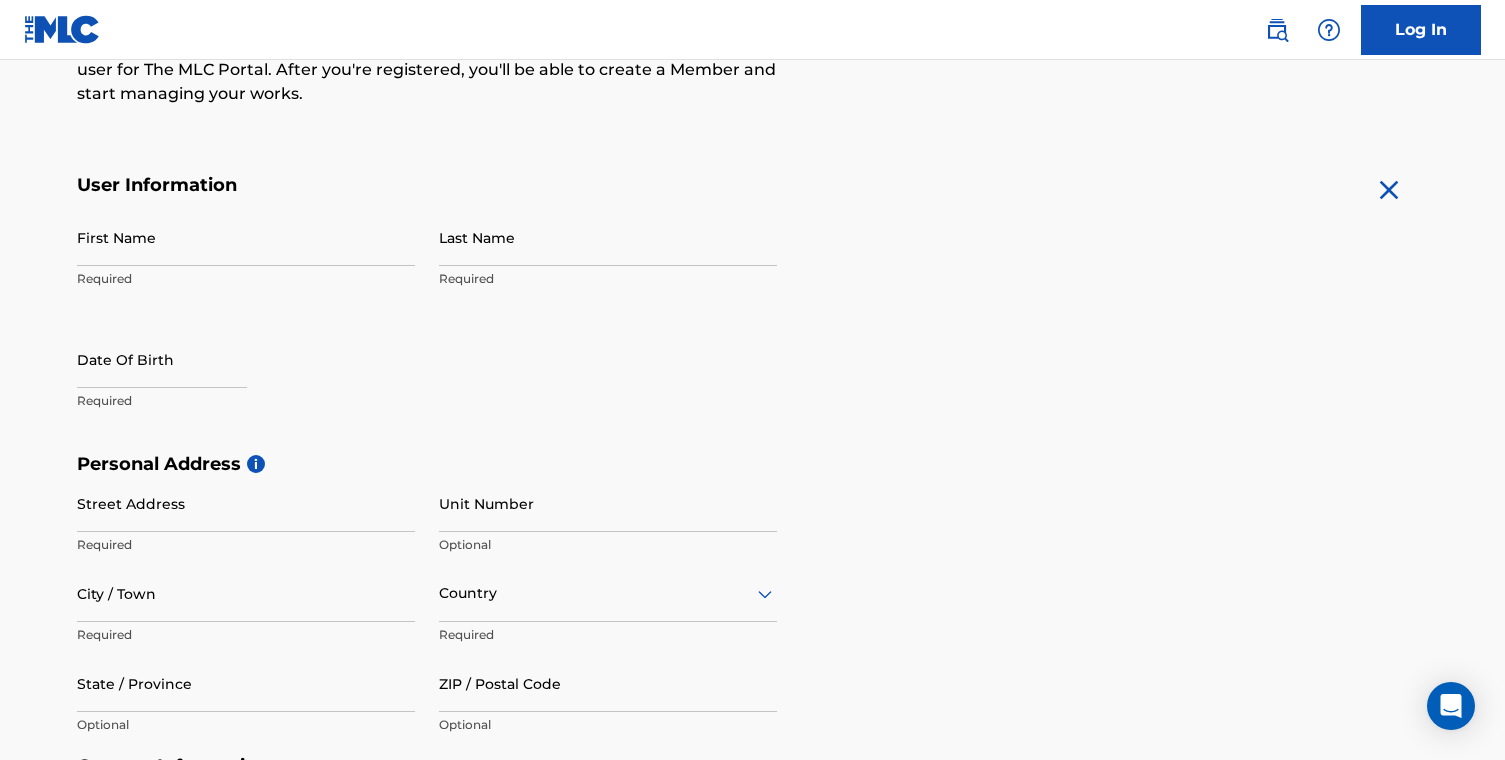 click on "First Name" at bounding box center [246, 237] 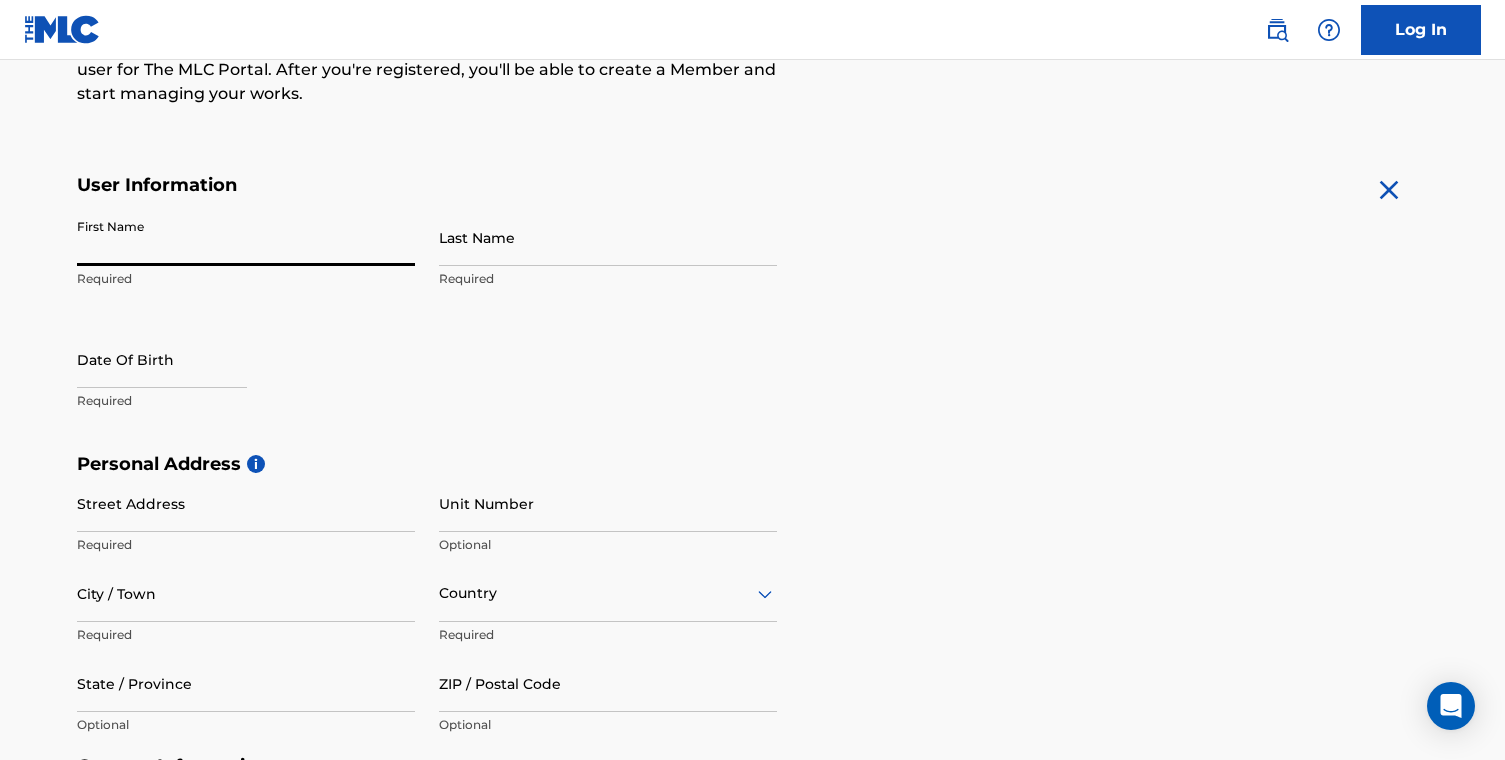 type on "[PERSON_NAME]" 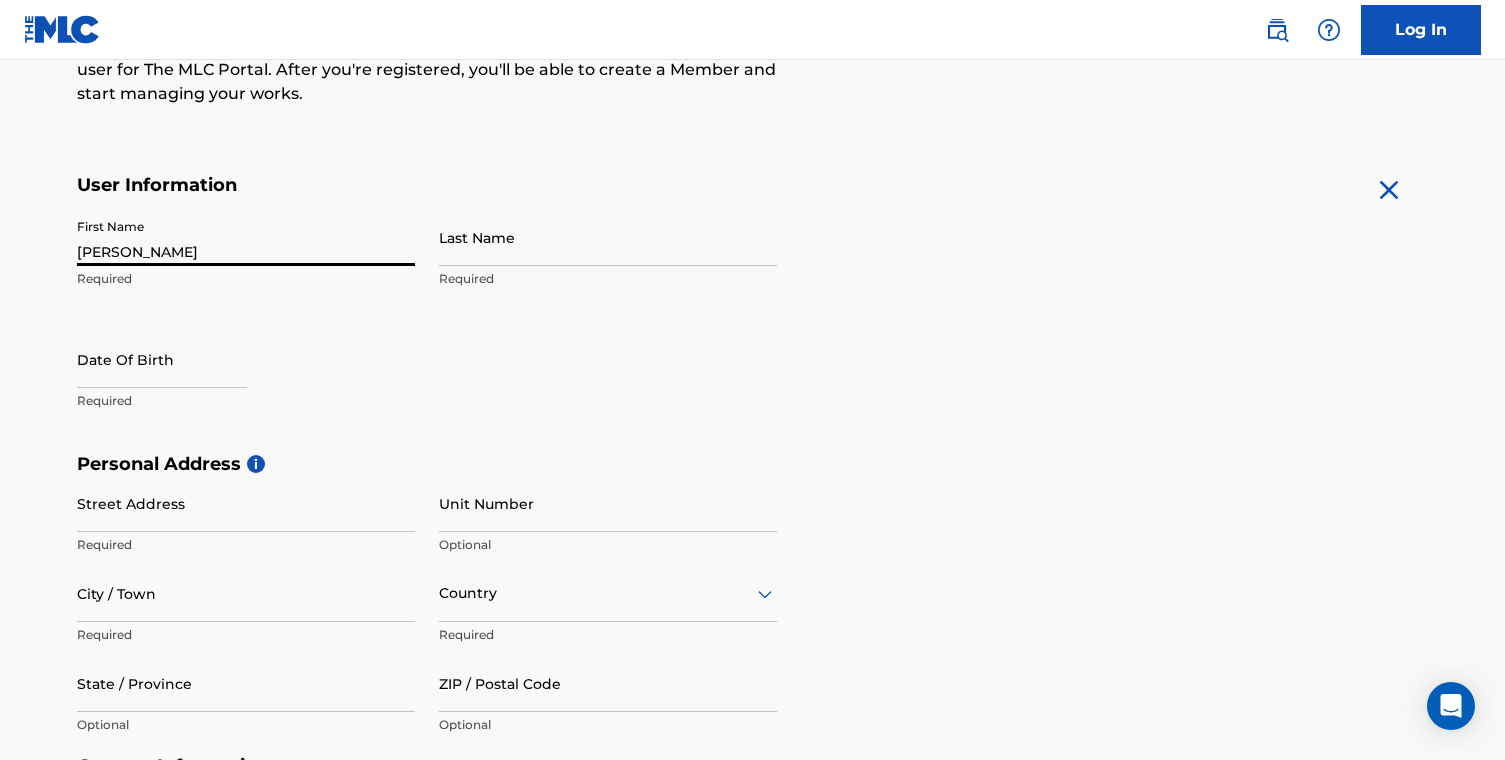 type on "[PERSON_NAME]" 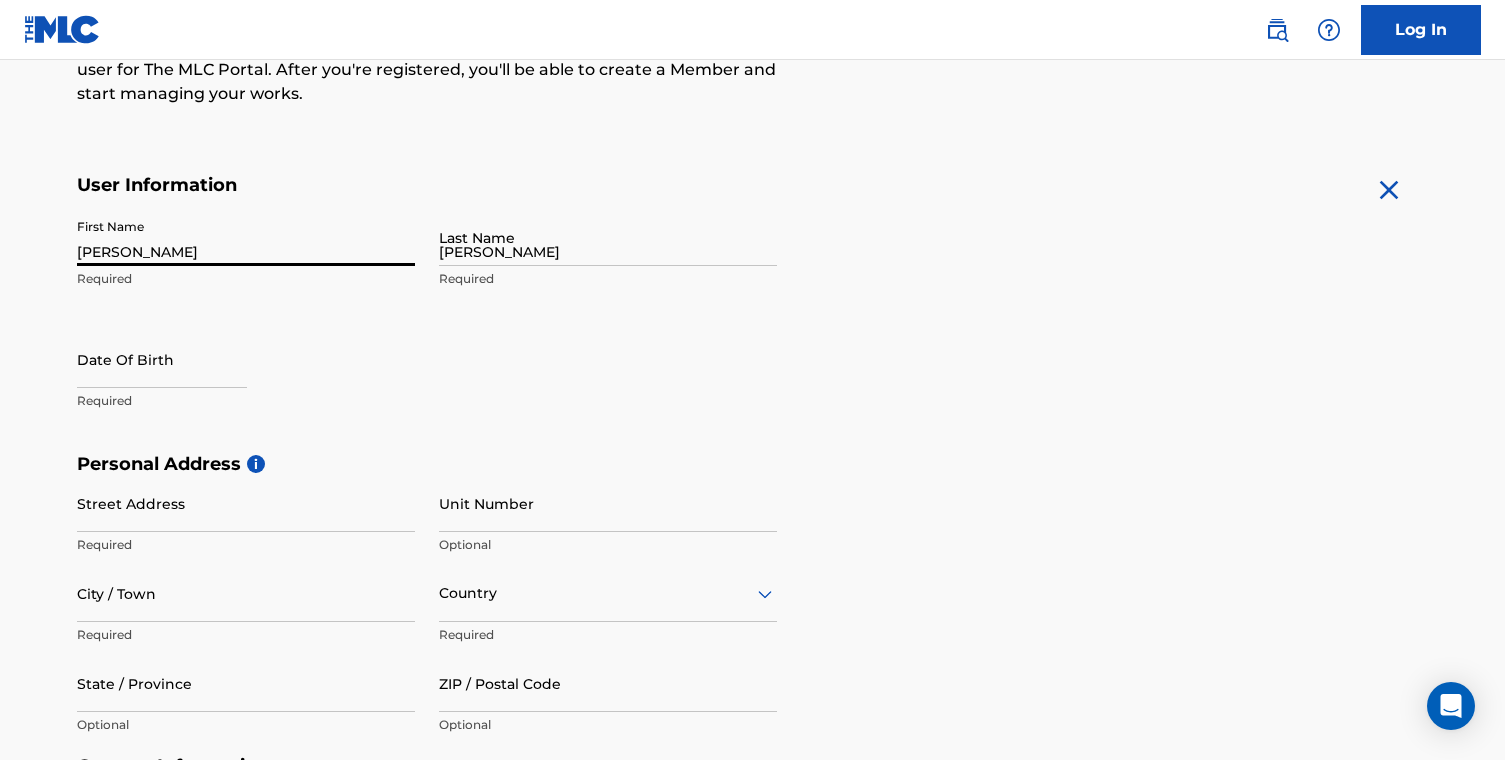 type on "[STREET_ADDRESS]" 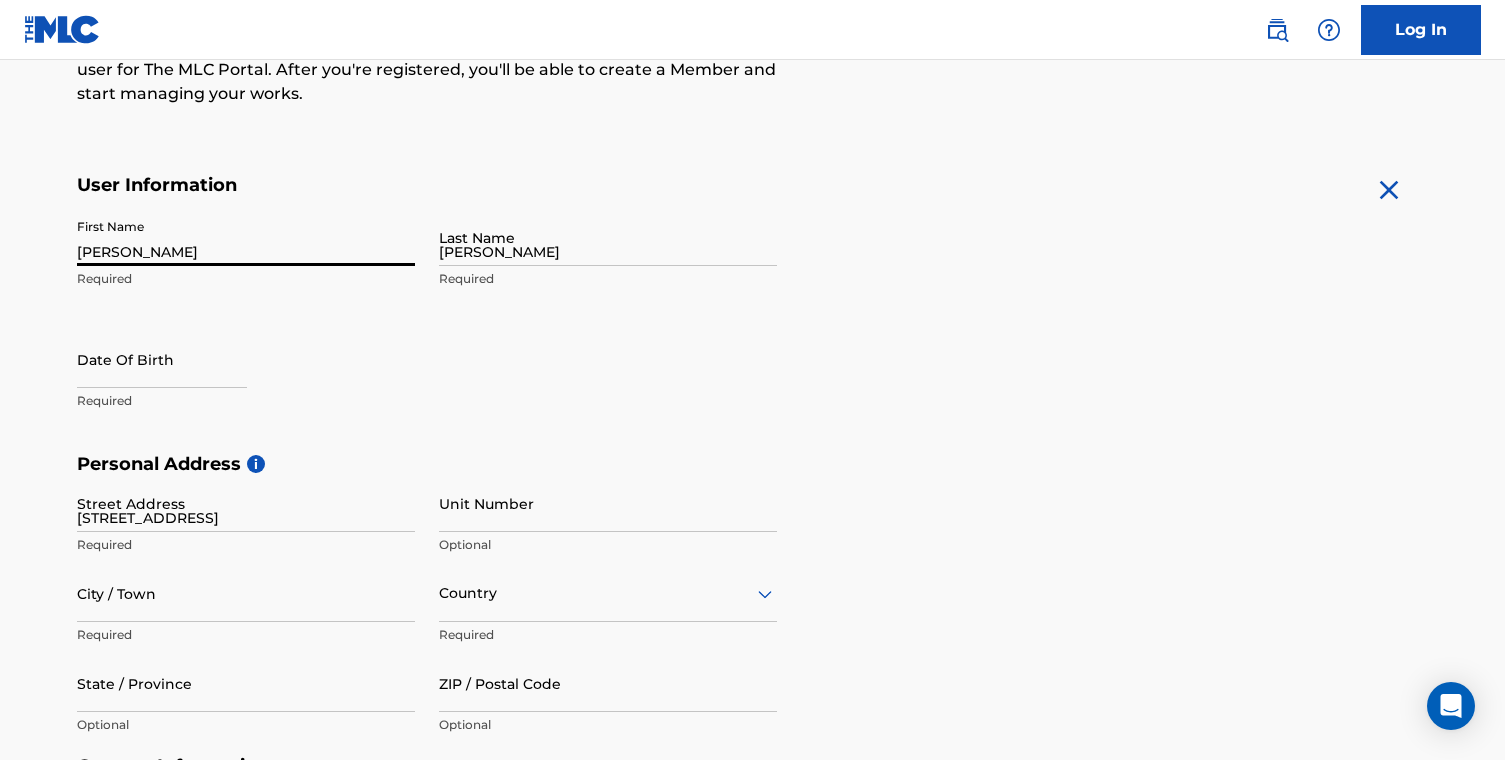 type on "[US_STATE]" 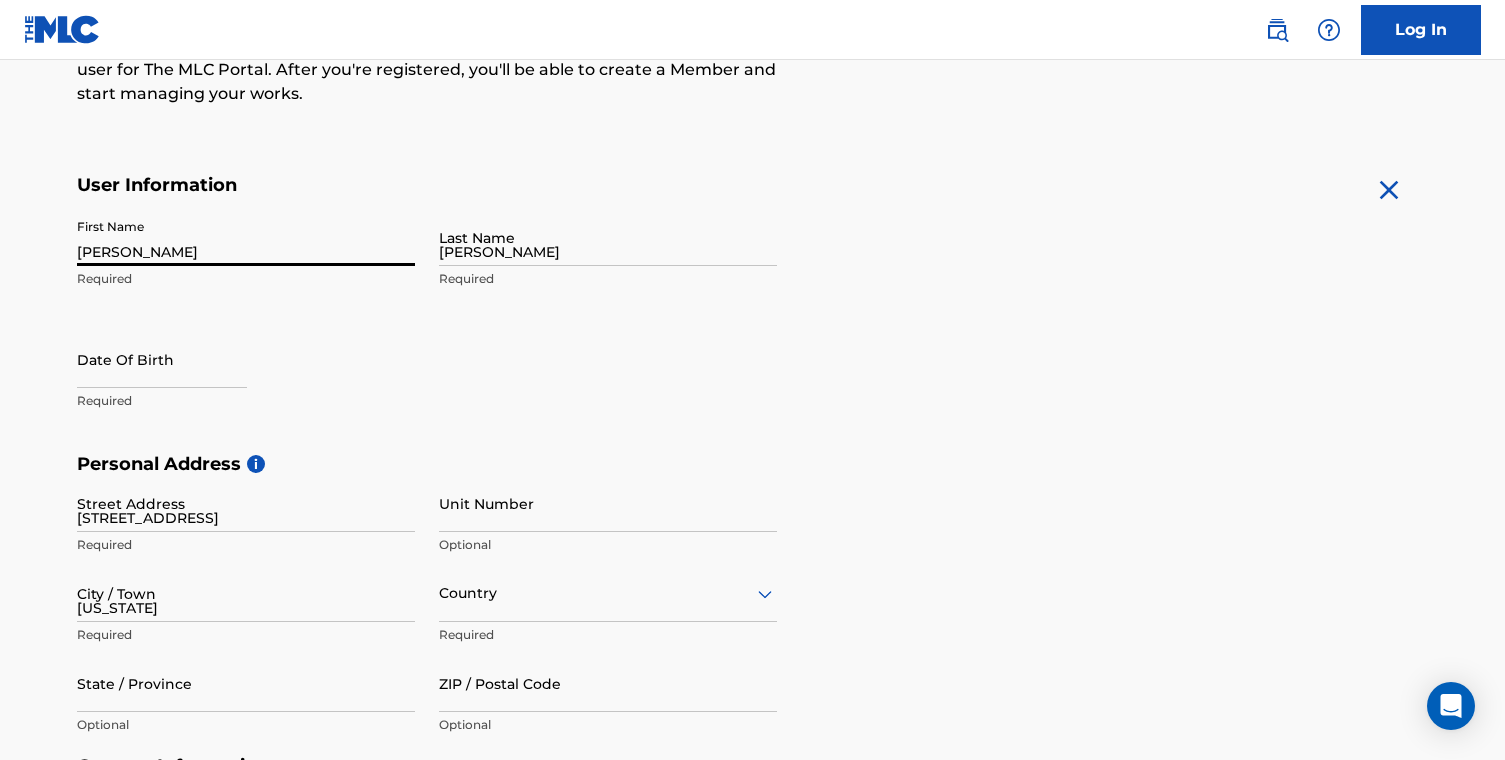 type on "[GEOGRAPHIC_DATA]" 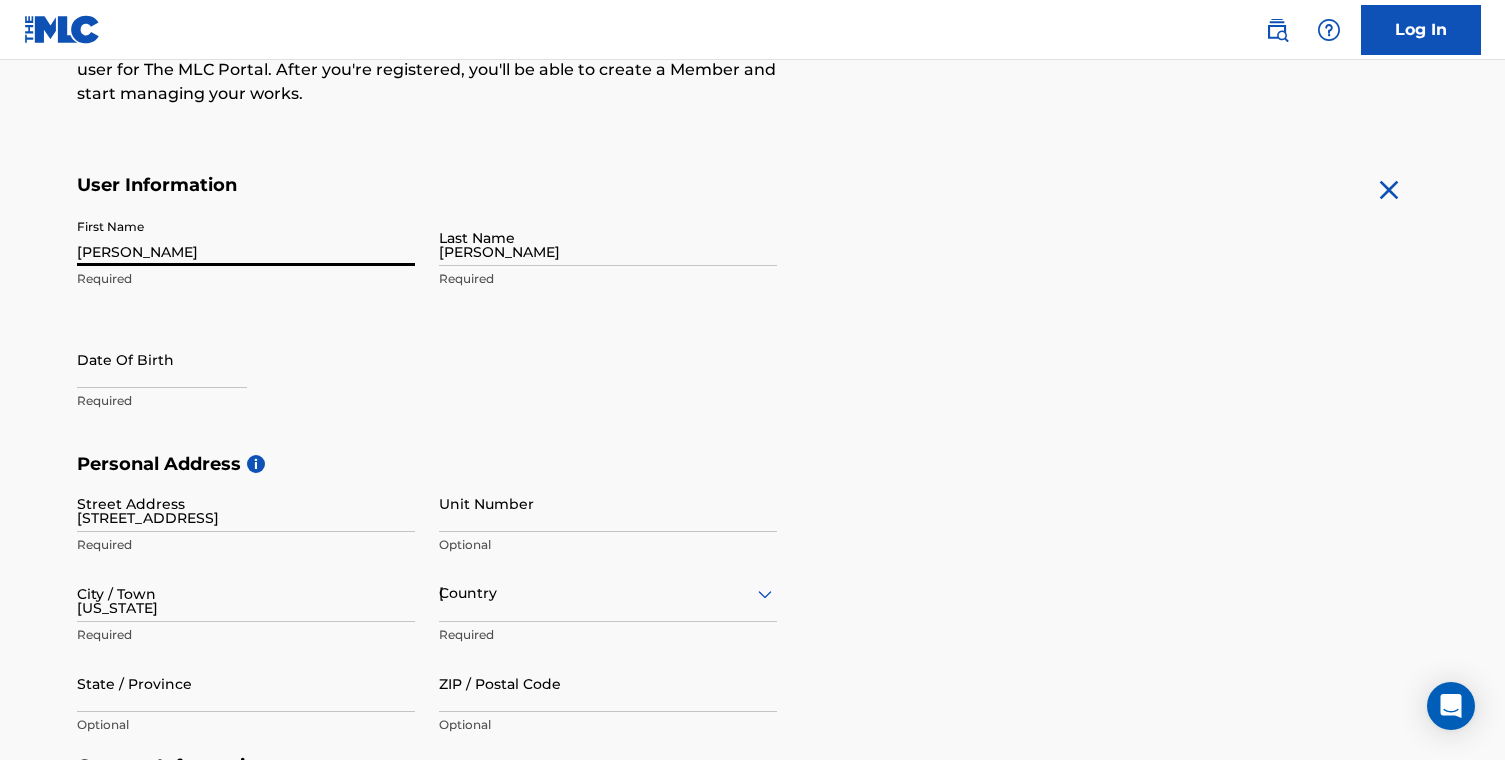 type on "[US_STATE]" 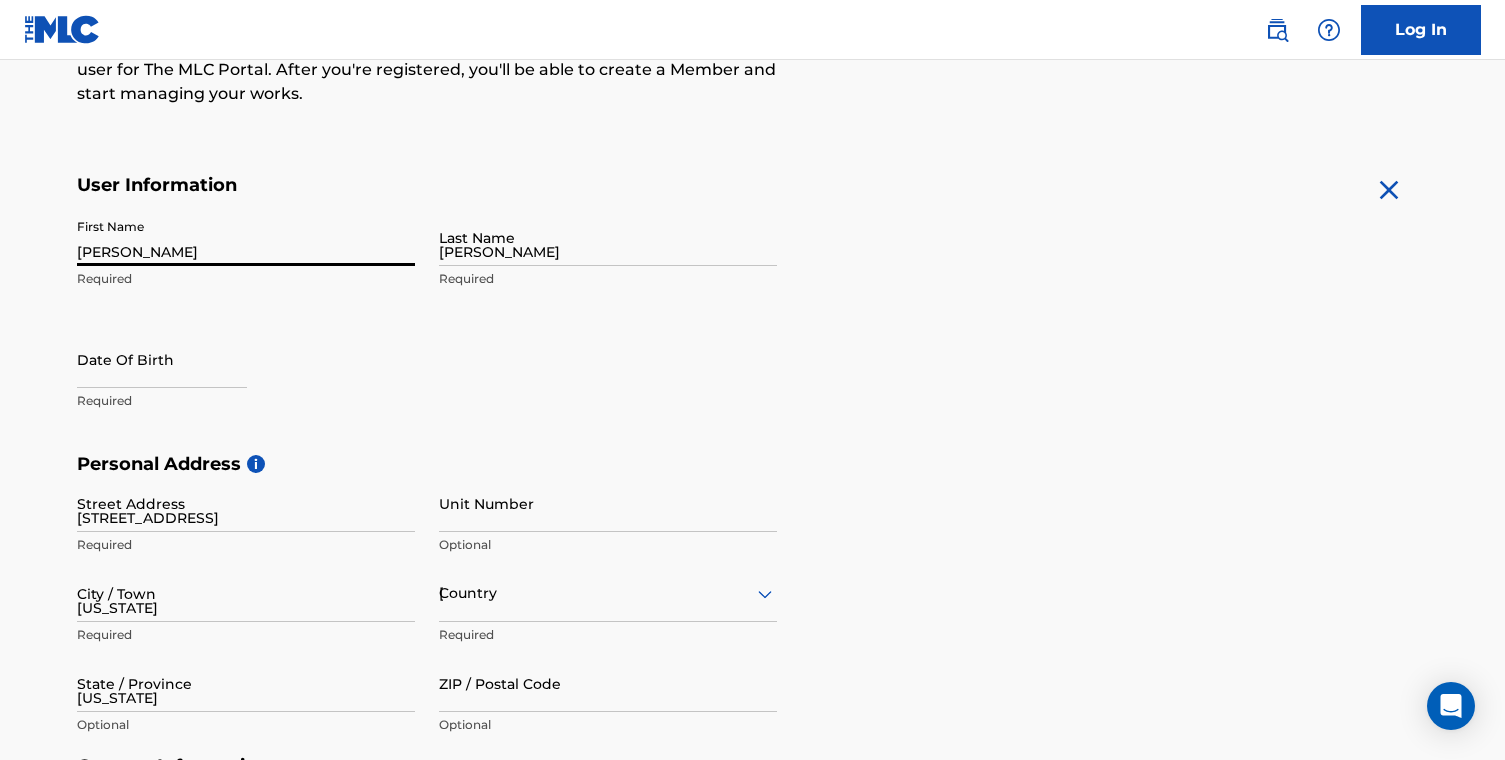type on "10003" 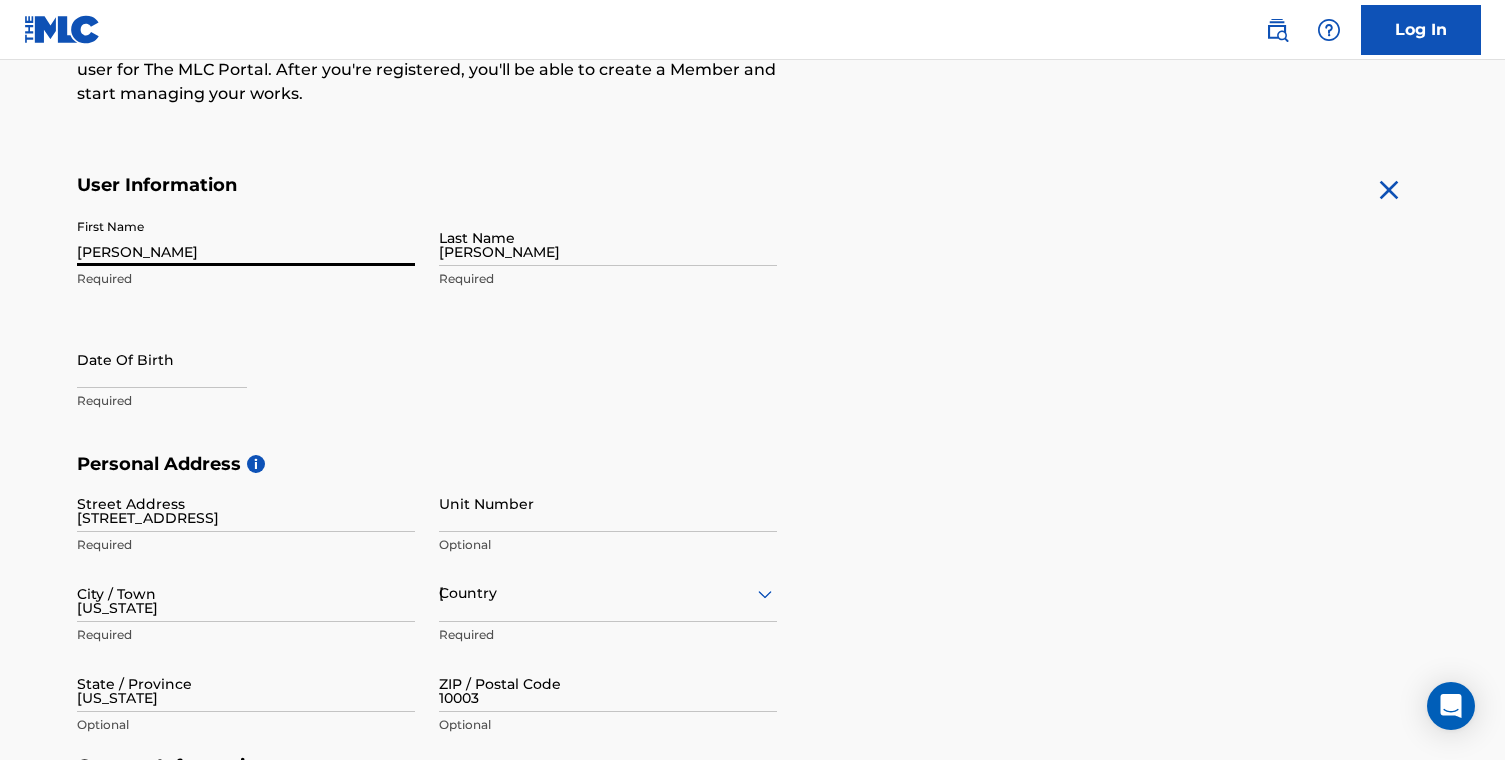 type on "1" 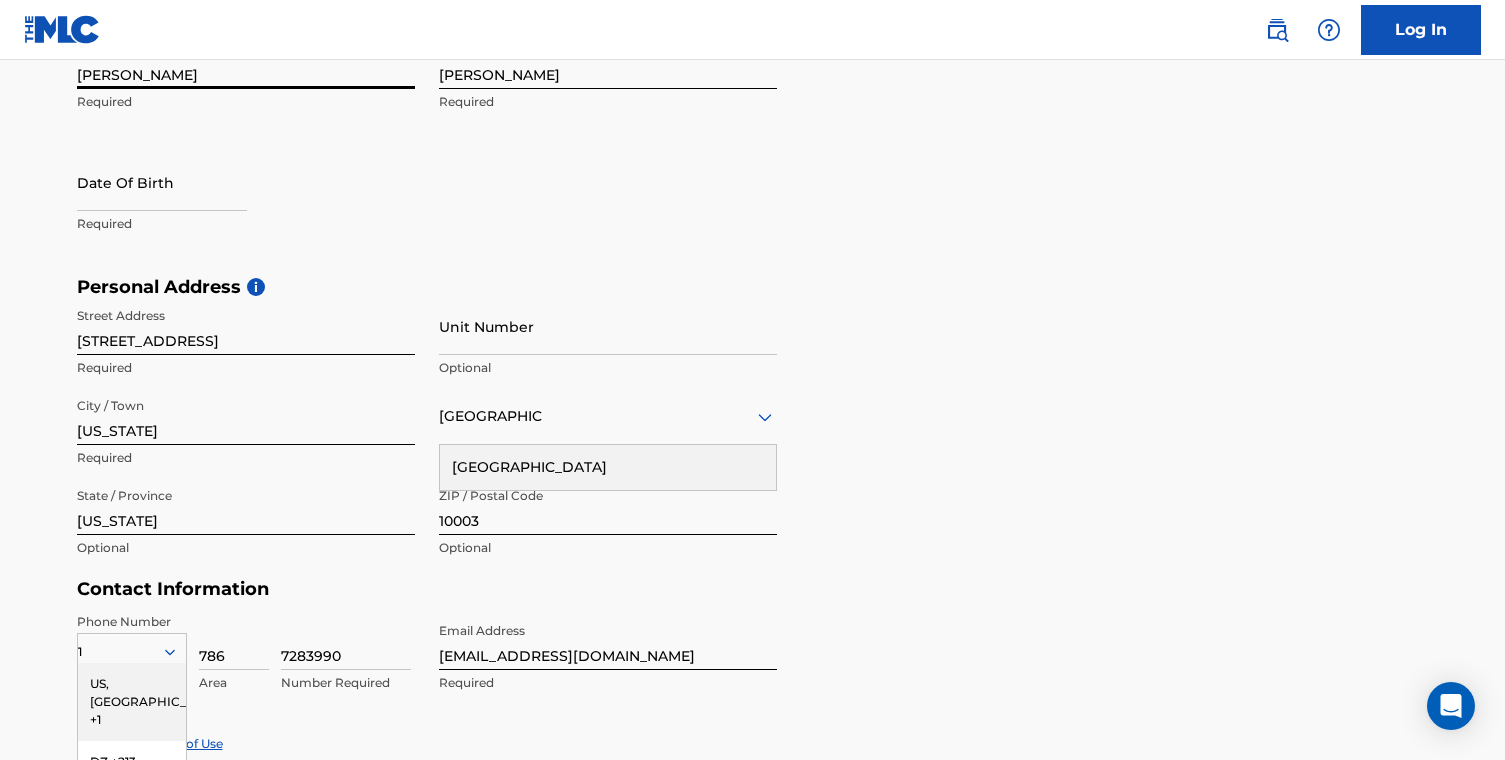 scroll, scrollTop: 463, scrollLeft: 0, axis: vertical 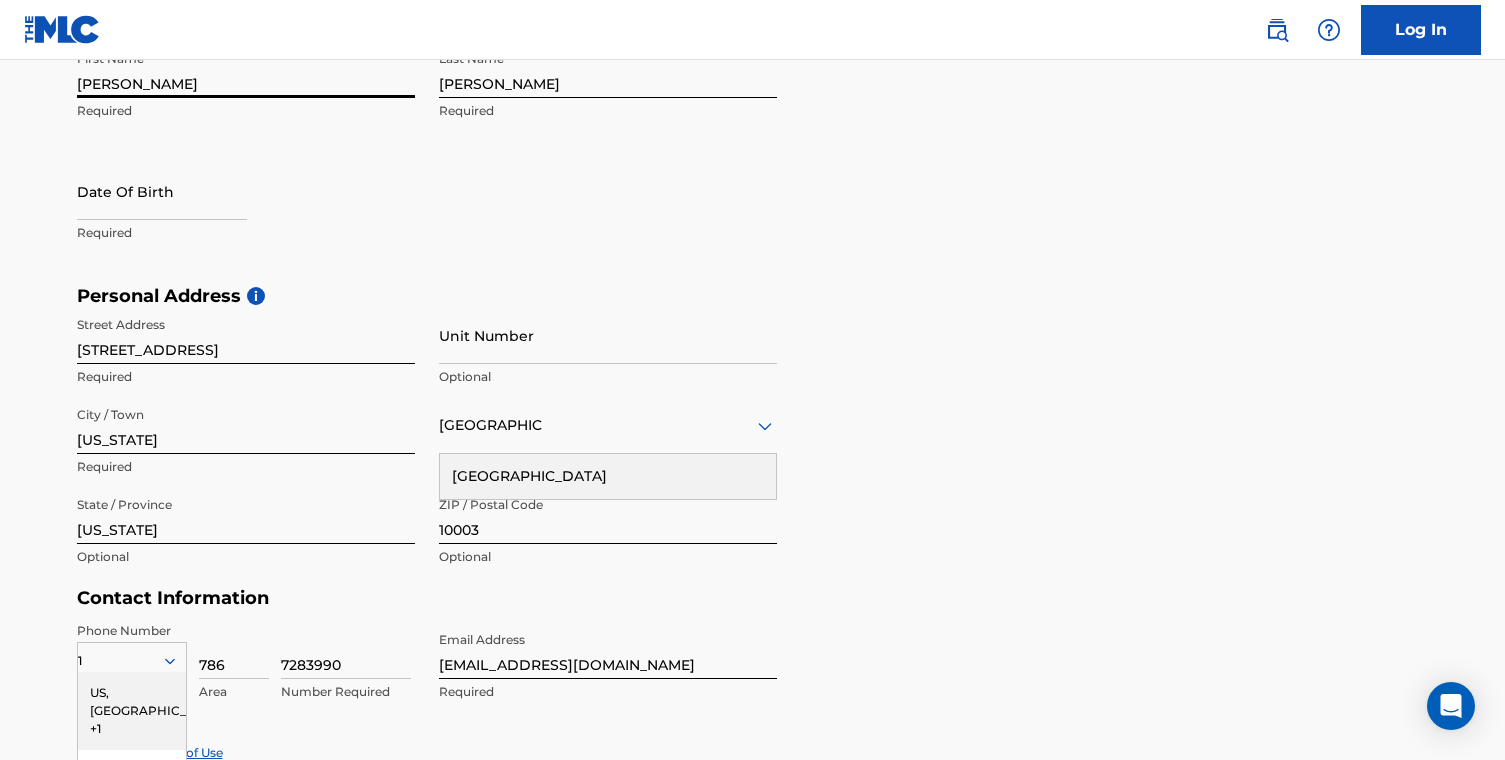 click on "[STREET_ADDRESS]" at bounding box center [246, 335] 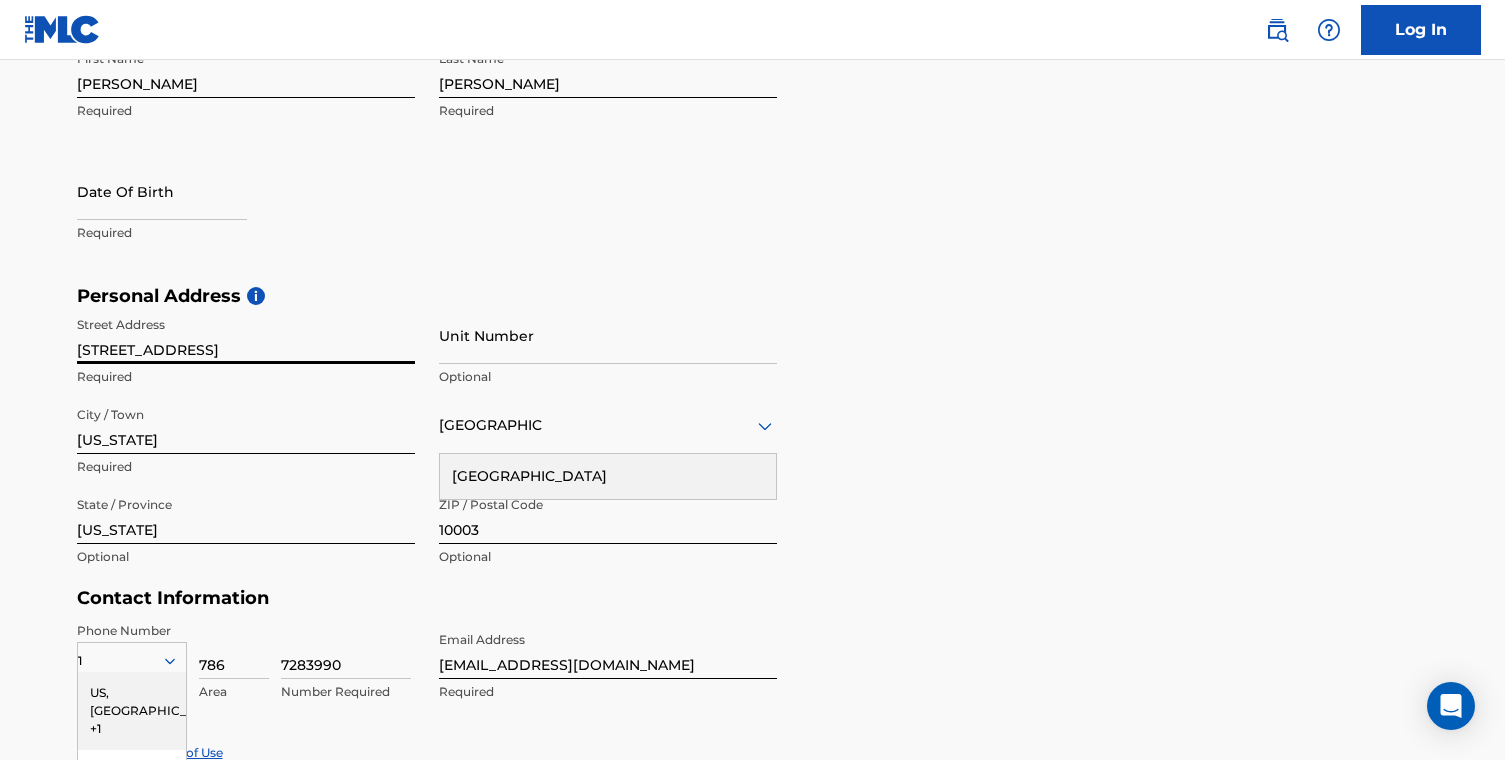 type on "[STREET_ADDRESS]" 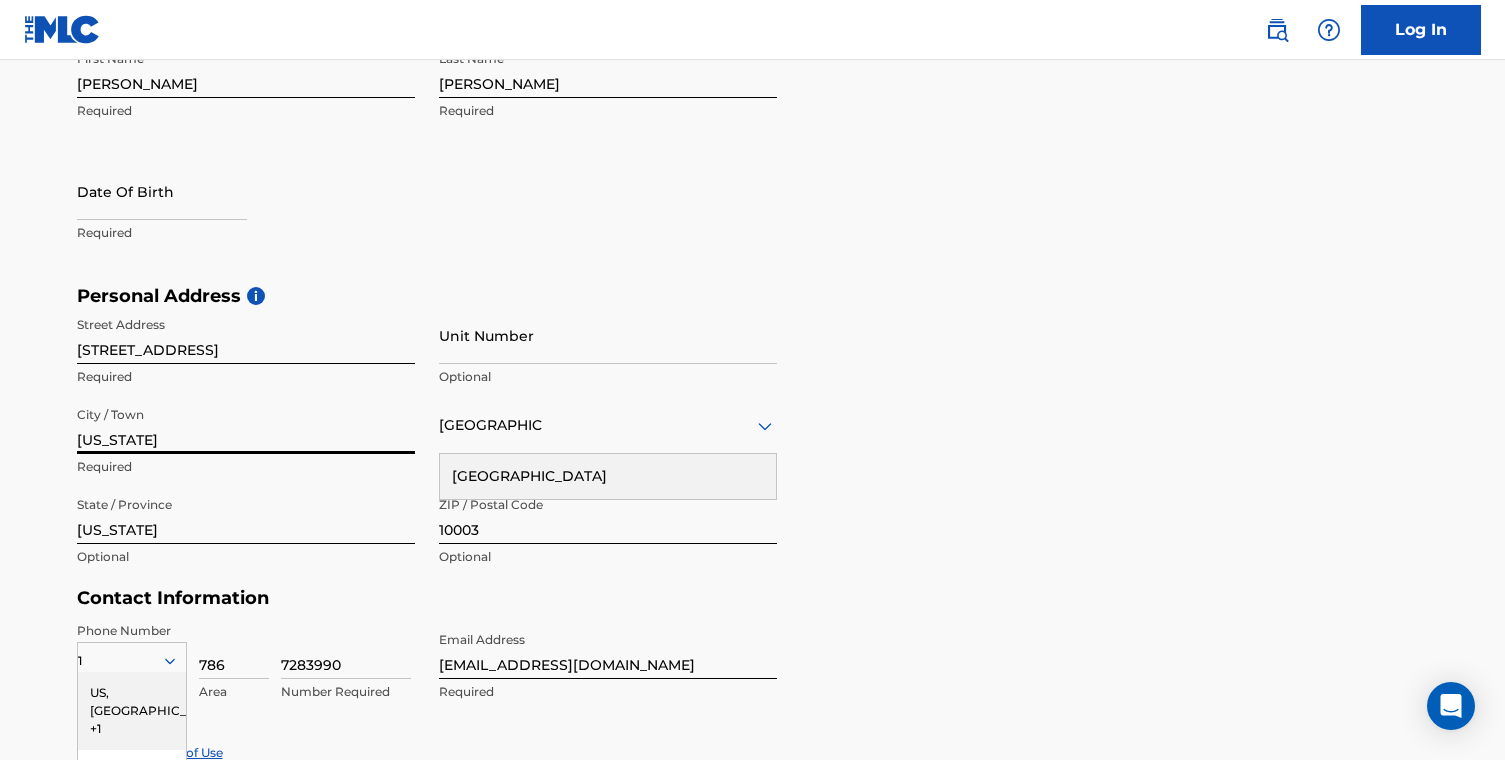 drag, startPoint x: 260, startPoint y: 434, endPoint x: 40, endPoint y: 431, distance: 220.02045 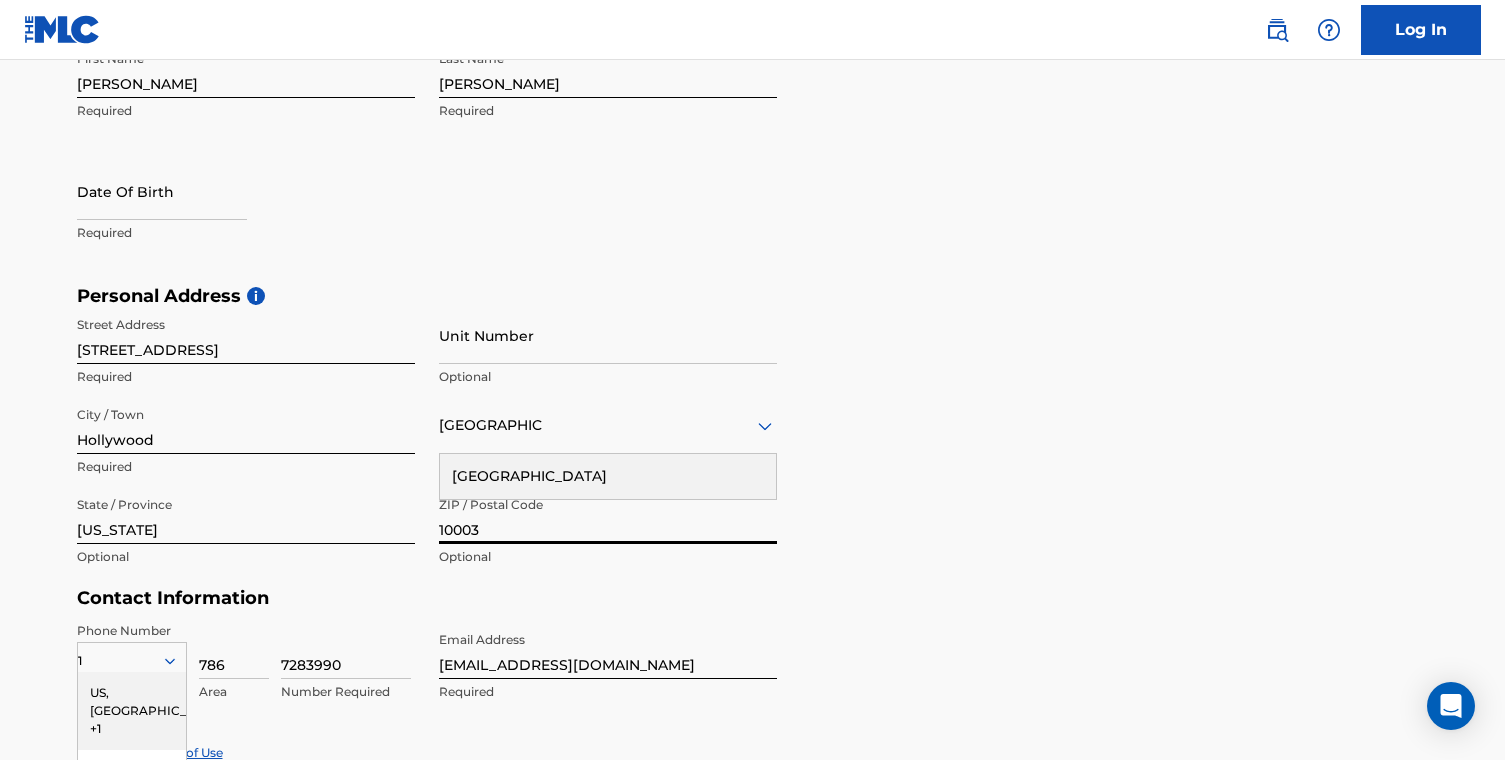 drag, startPoint x: 520, startPoint y: 524, endPoint x: 402, endPoint y: 523, distance: 118.004234 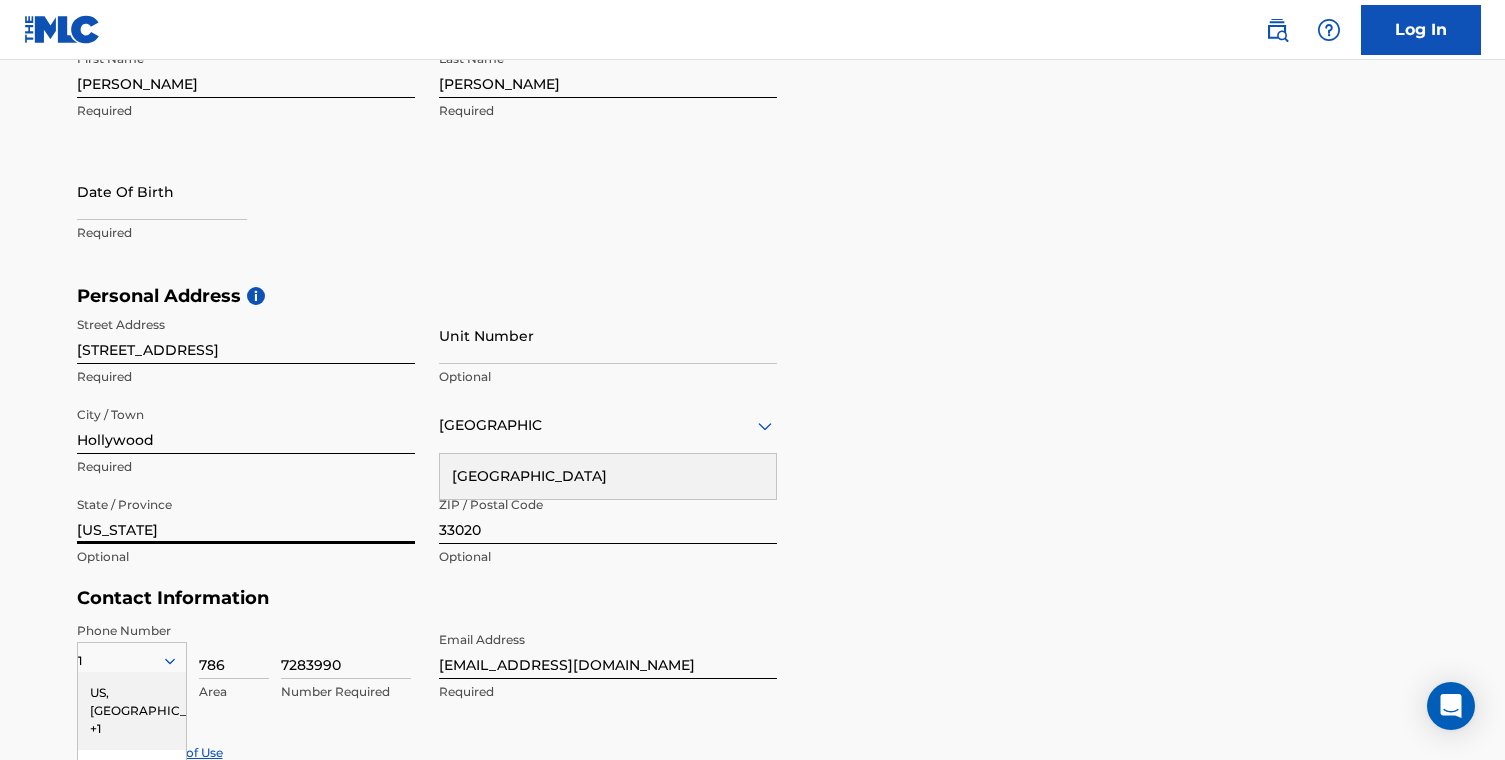 drag, startPoint x: 254, startPoint y: 530, endPoint x: 175, endPoint y: 536, distance: 79.22752 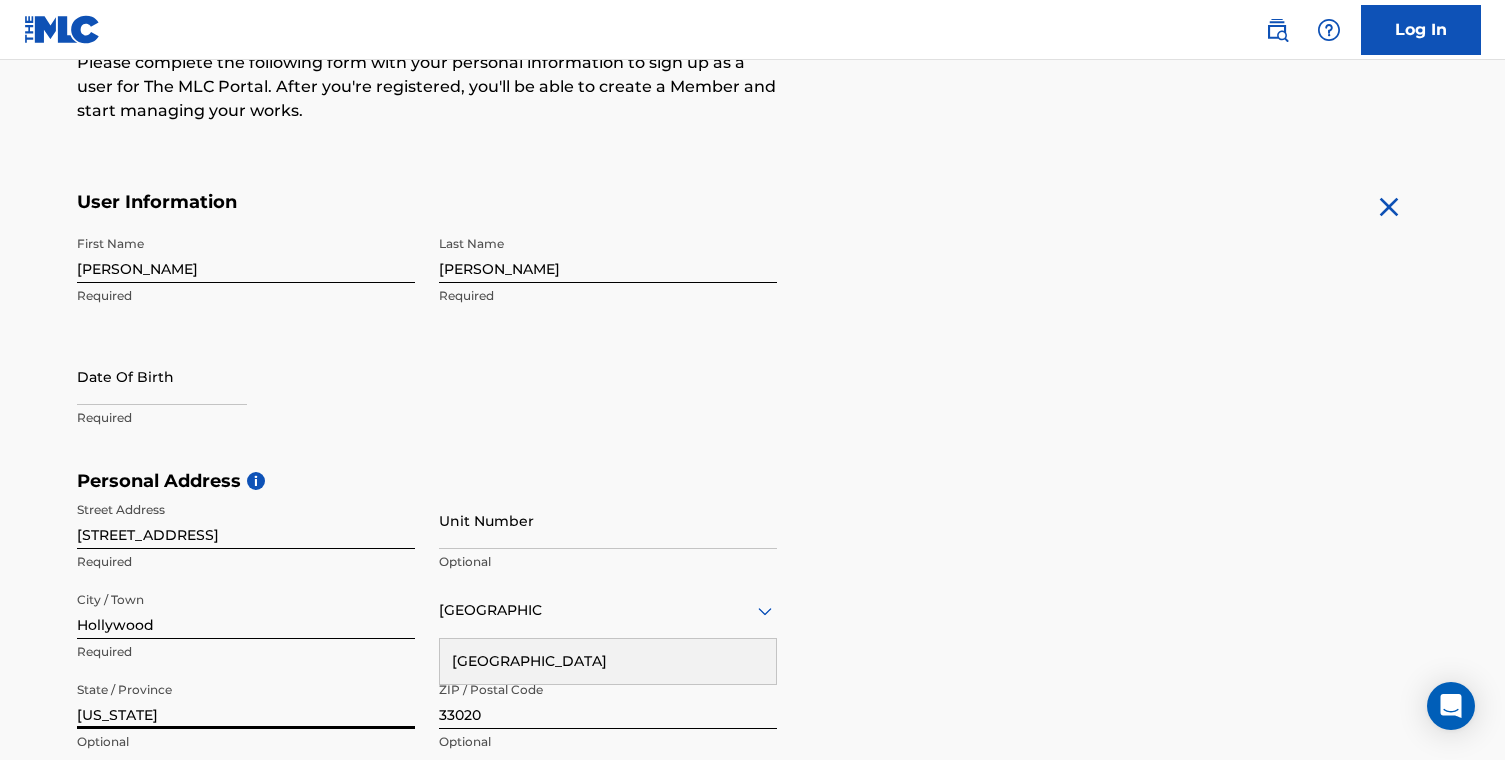 scroll, scrollTop: 282, scrollLeft: 0, axis: vertical 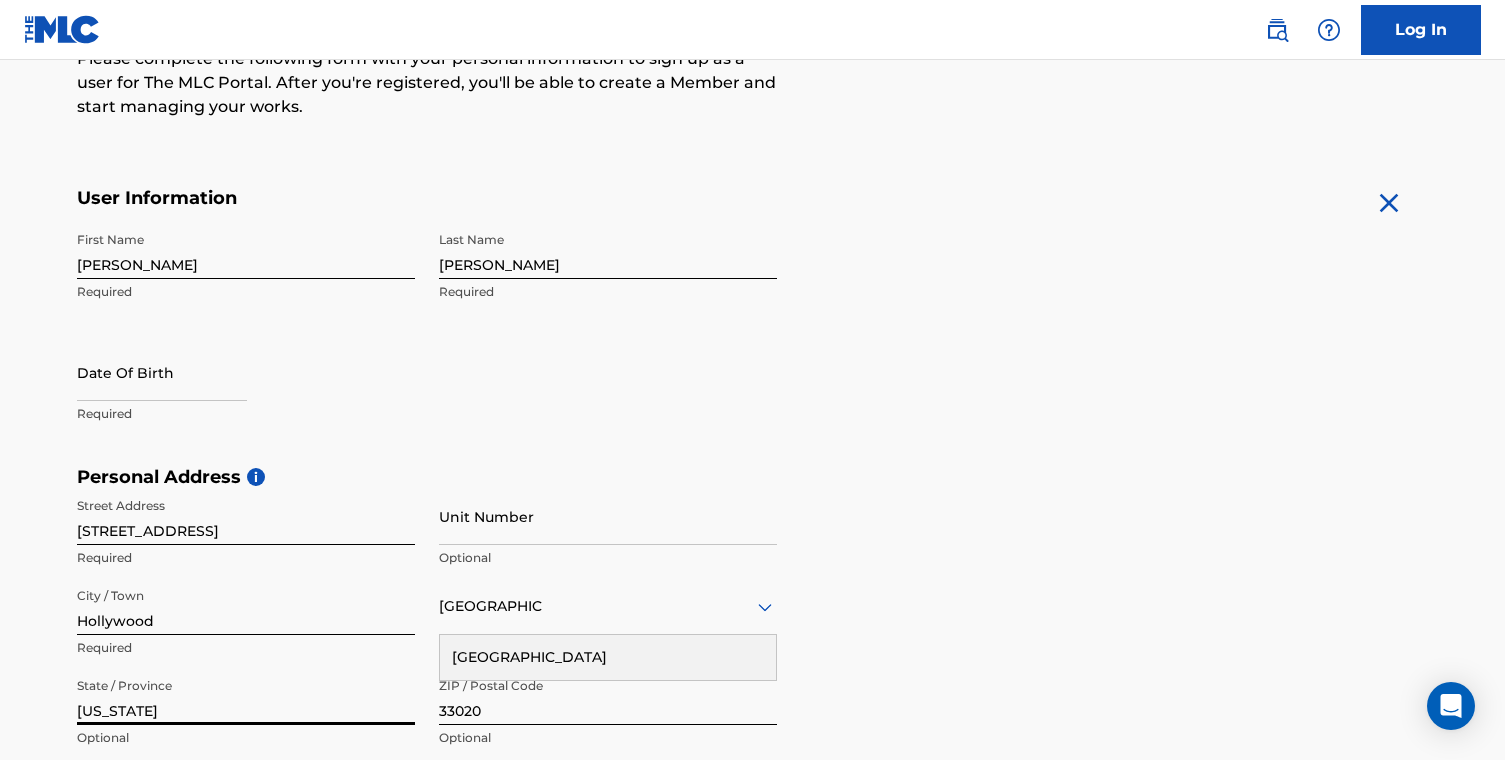 click at bounding box center (162, 372) 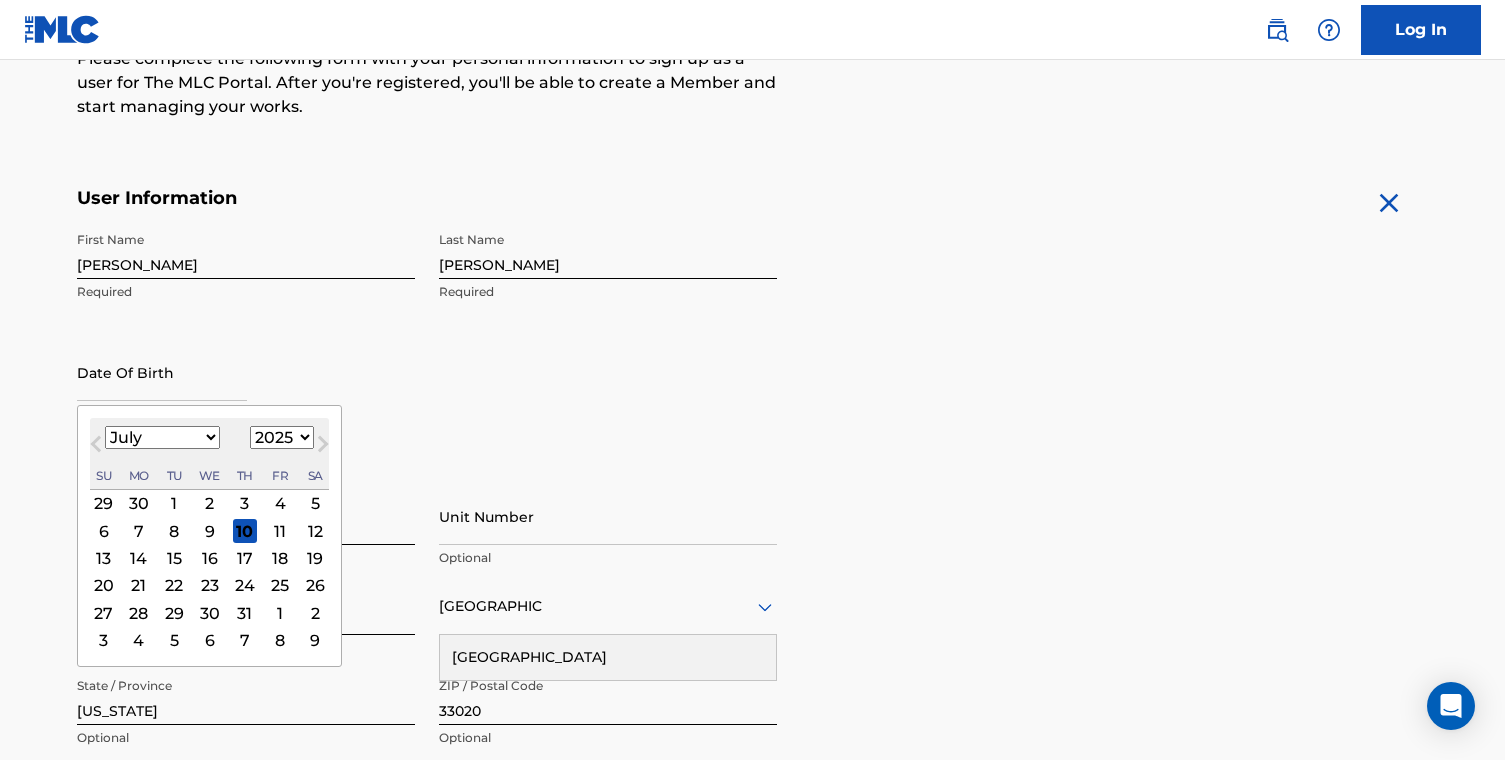 click on "January February March April May June July August September October November December" at bounding box center (162, 437) 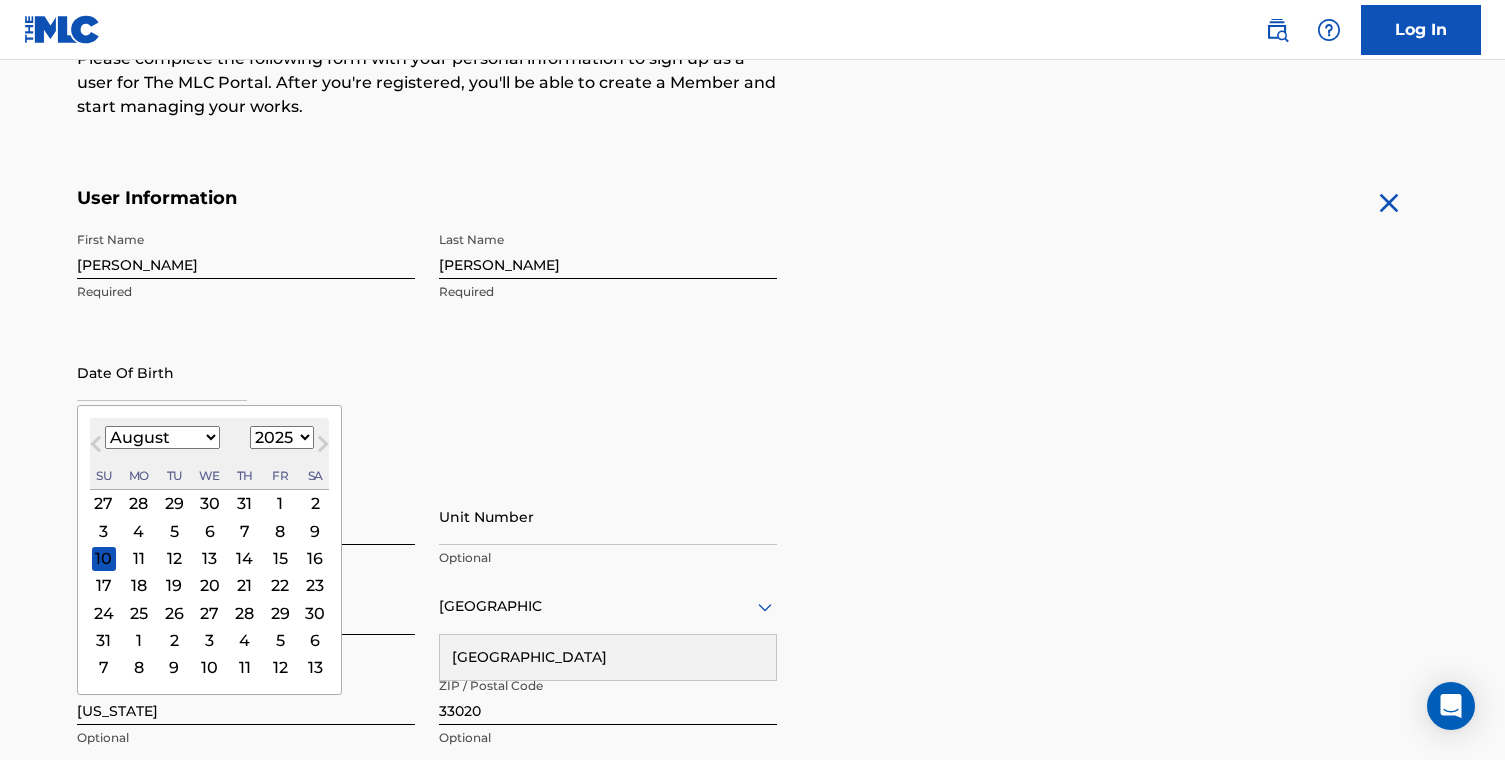 click on "1899 1900 1901 1902 1903 1904 1905 1906 1907 1908 1909 1910 1911 1912 1913 1914 1915 1916 1917 1918 1919 1920 1921 1922 1923 1924 1925 1926 1927 1928 1929 1930 1931 1932 1933 1934 1935 1936 1937 1938 1939 1940 1941 1942 1943 1944 1945 1946 1947 1948 1949 1950 1951 1952 1953 1954 1955 1956 1957 1958 1959 1960 1961 1962 1963 1964 1965 1966 1967 1968 1969 1970 1971 1972 1973 1974 1975 1976 1977 1978 1979 1980 1981 1982 1983 1984 1985 1986 1987 1988 1989 1990 1991 1992 1993 1994 1995 1996 1997 1998 1999 2000 2001 2002 2003 2004 2005 2006 2007 2008 2009 2010 2011 2012 2013 2014 2015 2016 2017 2018 2019 2020 2021 2022 2023 2024 2025 2026 2027 2028 2029 2030 2031 2032 2033 2034 2035 2036 2037 2038 2039 2040 2041 2042 2043 2044 2045 2046 2047 2048 2049 2050 2051 2052 2053 2054 2055 2056 2057 2058 2059 2060 2061 2062 2063 2064 2065 2066 2067 2068 2069 2070 2071 2072 2073 2074 2075 2076 2077 2078 2079 2080 2081 2082 2083 2084 2085 2086 2087 2088 2089 2090 2091 2092 2093 2094 2095 2096 2097 2098 2099 2100" at bounding box center [282, 437] 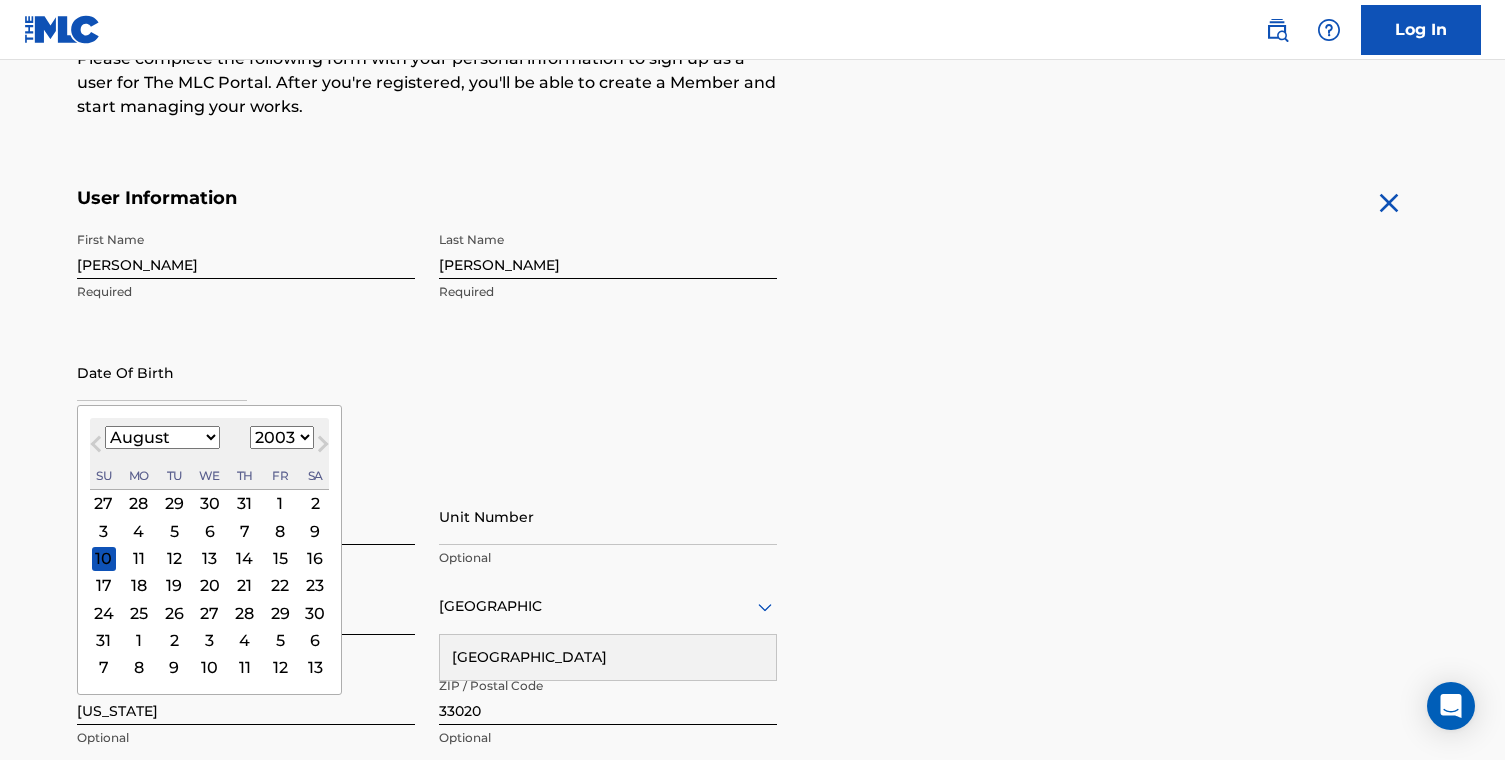 click on "7" at bounding box center (244, 531) 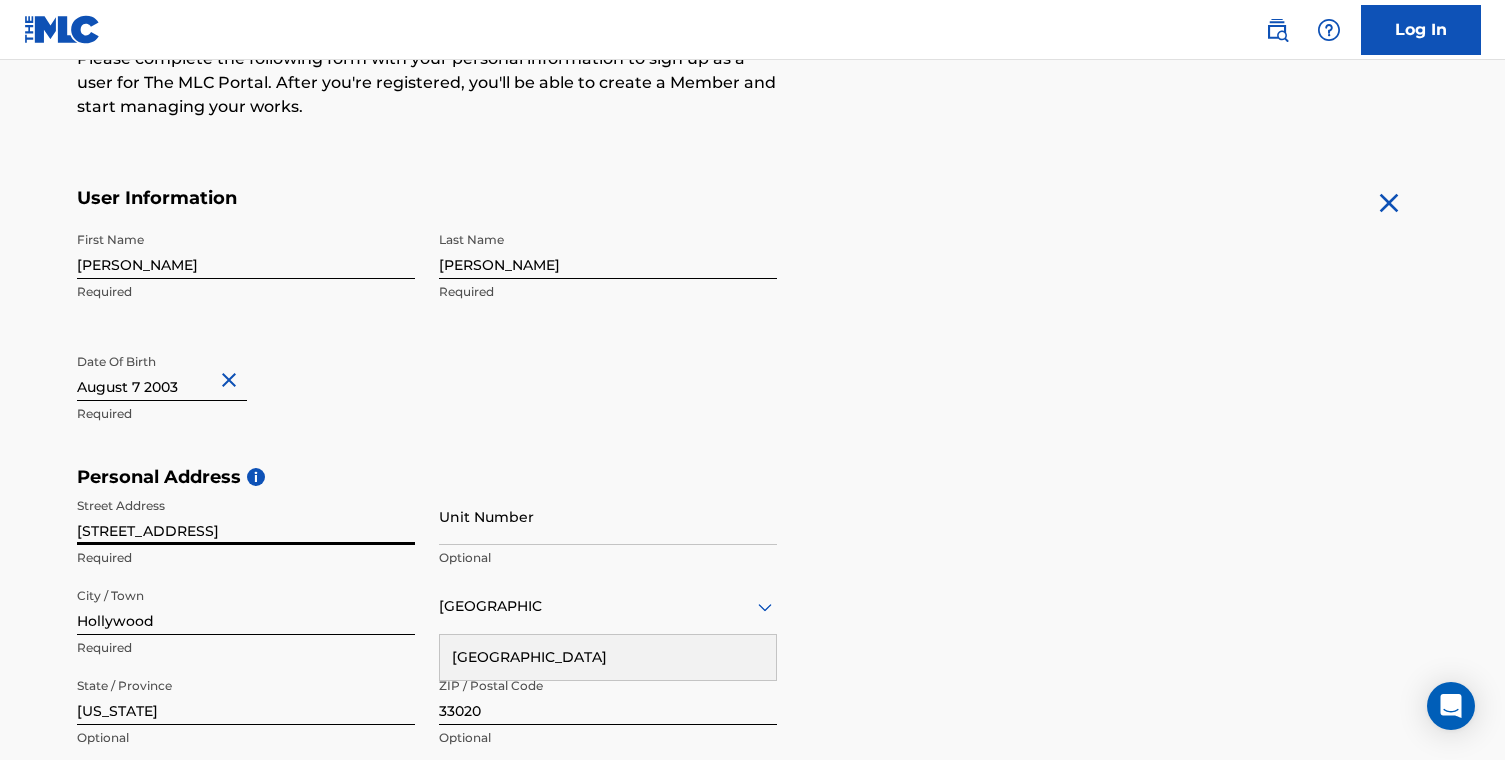 click on "[STREET_ADDRESS]" at bounding box center (246, 516) 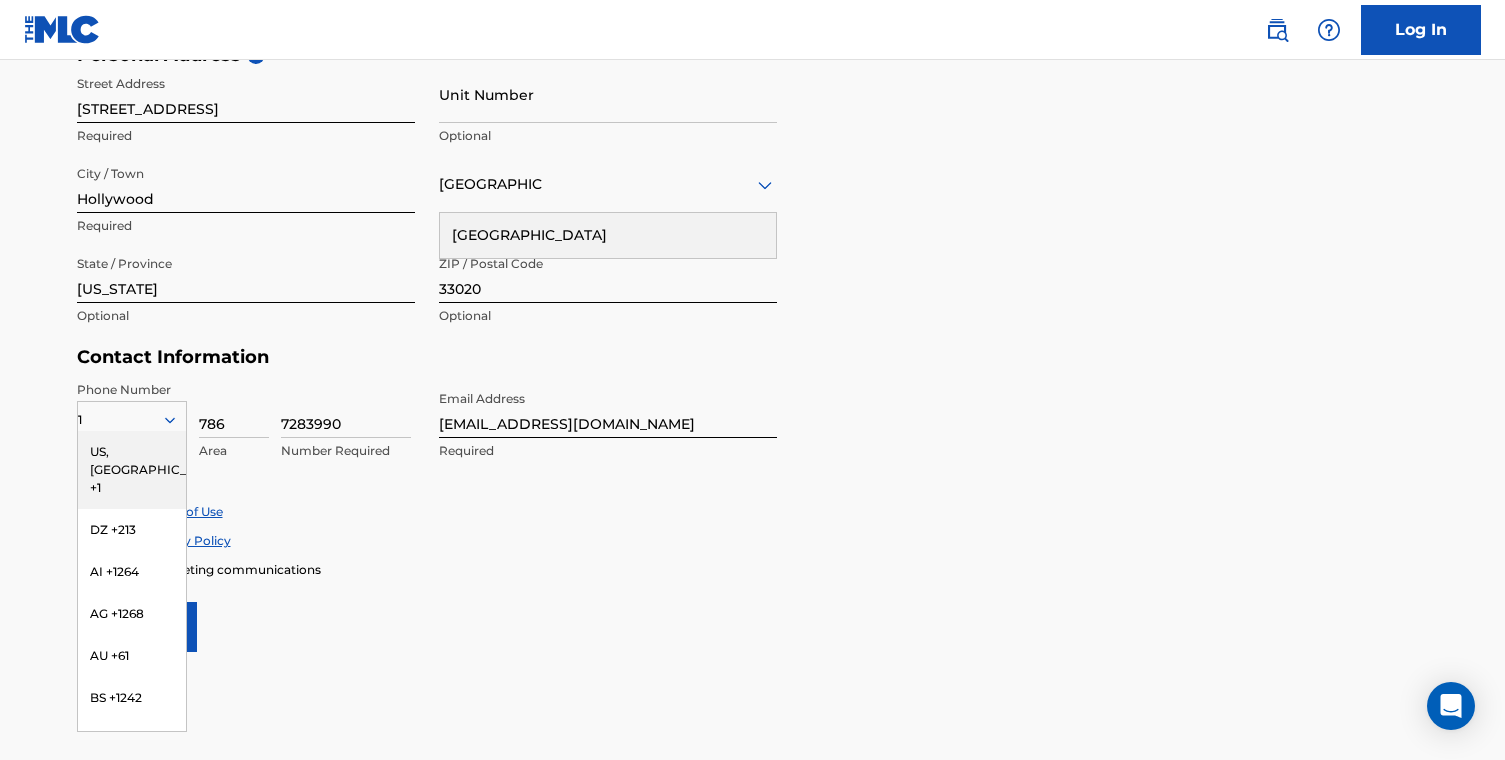 scroll, scrollTop: 739, scrollLeft: 0, axis: vertical 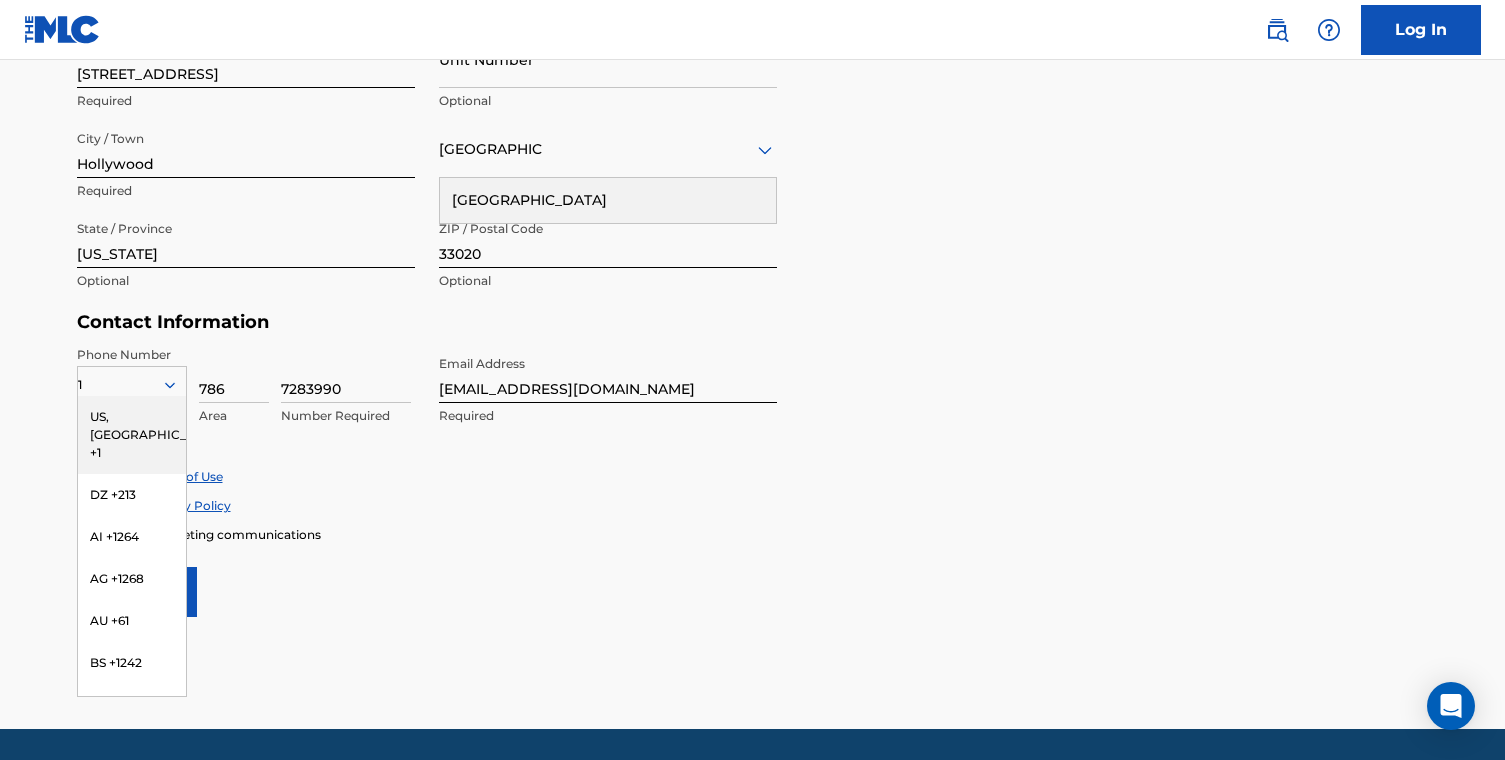 click on "Accept Terms of Use Accept Privacy Policy Enroll in marketing communications" at bounding box center (753, 505) 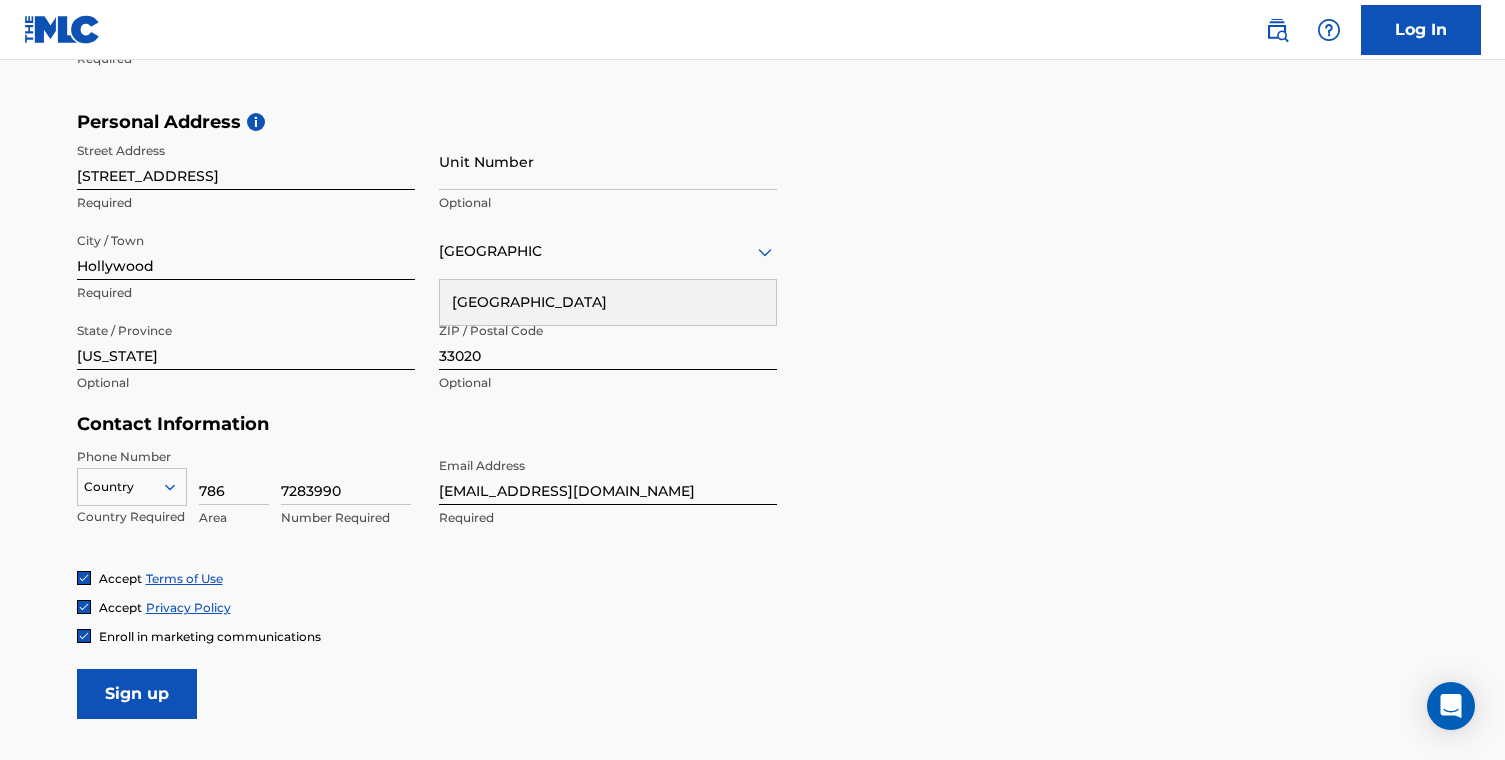 scroll, scrollTop: 698, scrollLeft: 0, axis: vertical 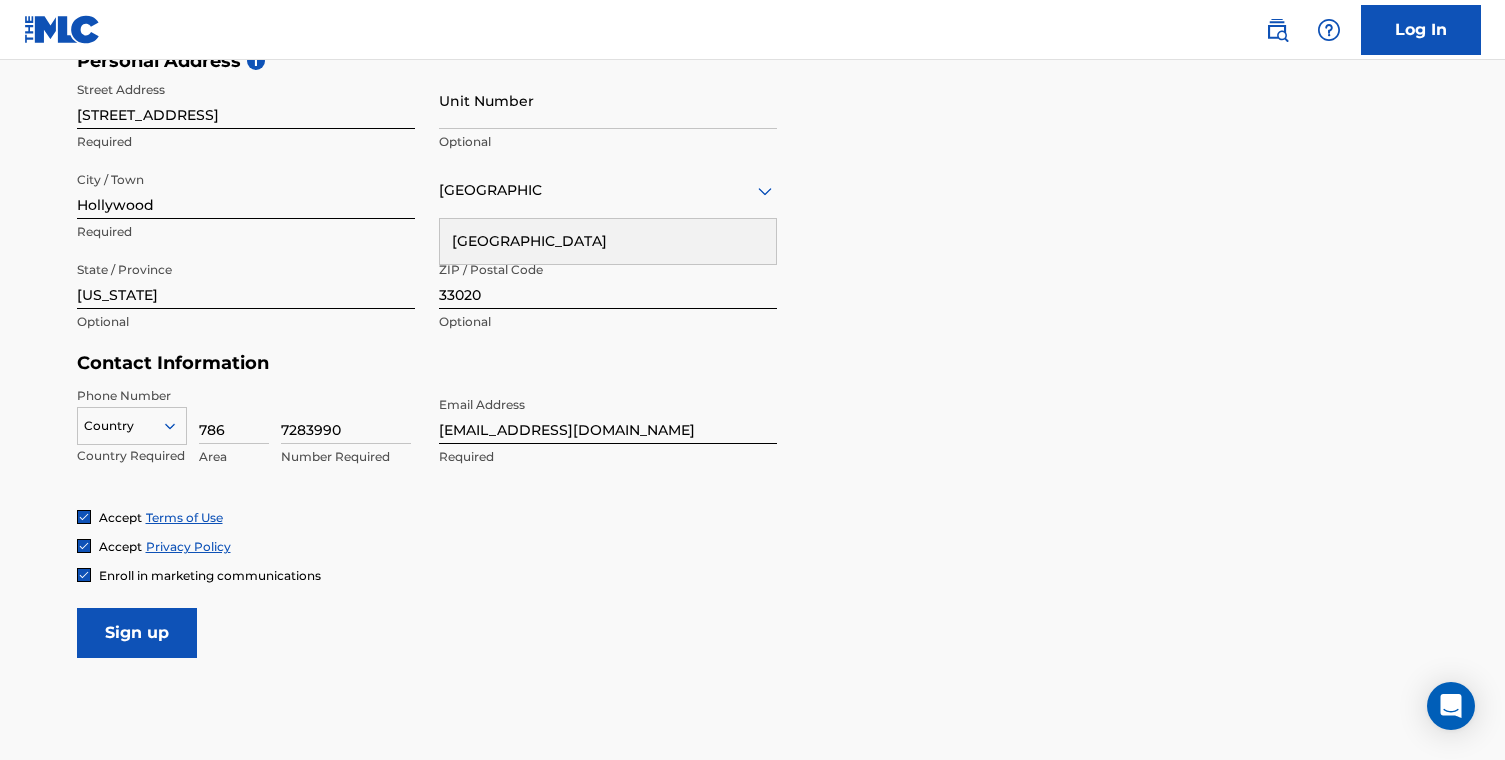 click on "Sign up" at bounding box center [137, 633] 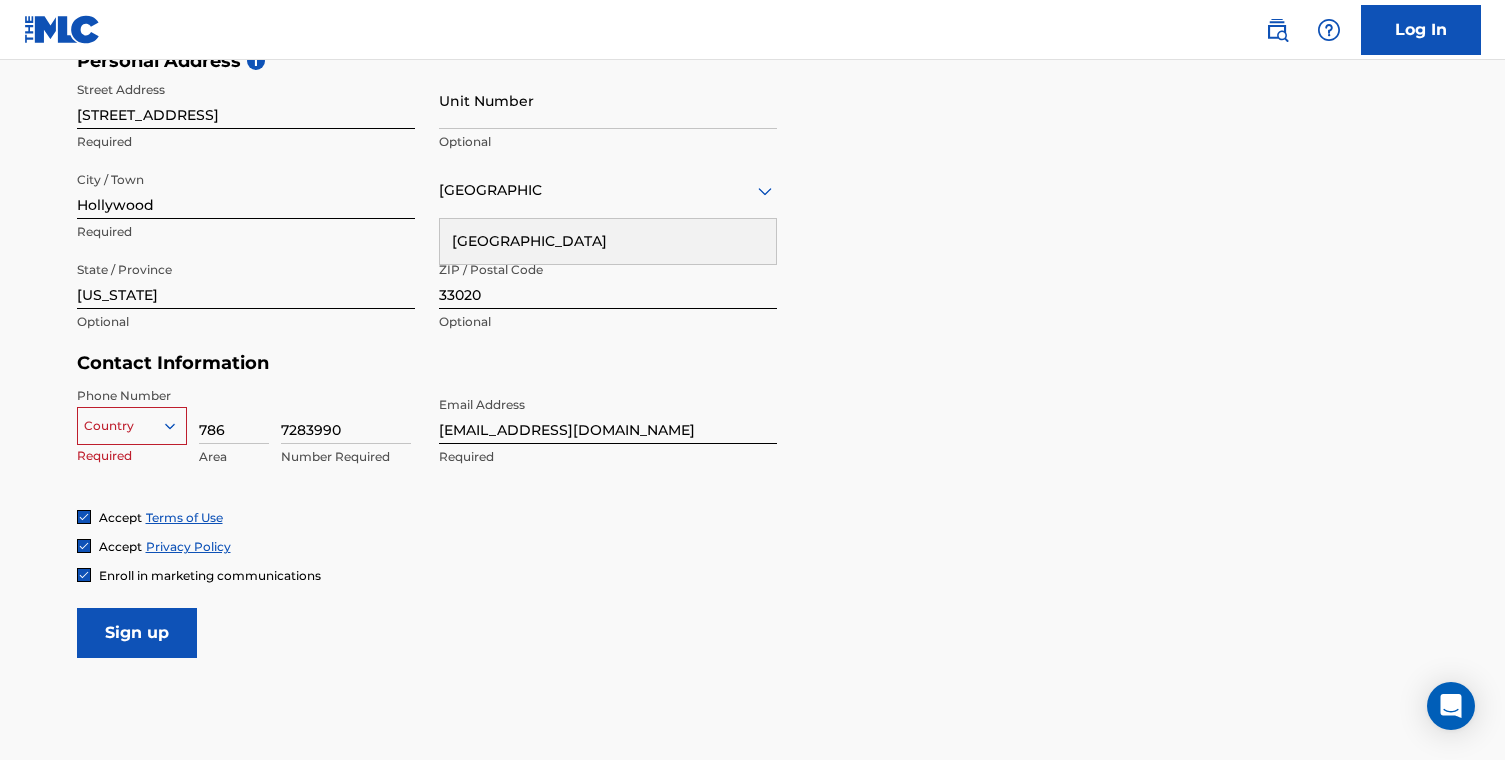 click on "Country 1" at bounding box center (132, 422) 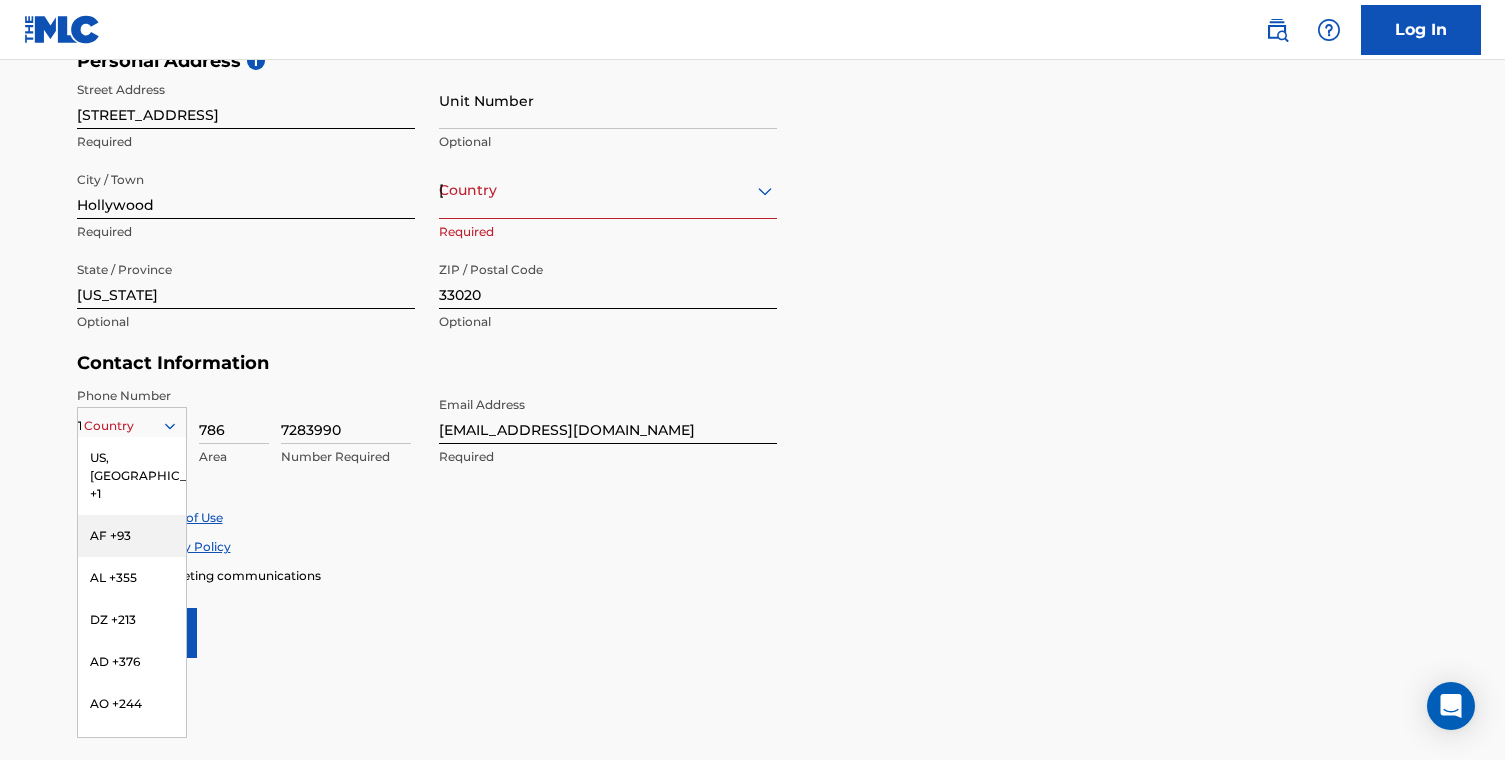 click on "US, [GEOGRAPHIC_DATA] +1" at bounding box center (132, 476) 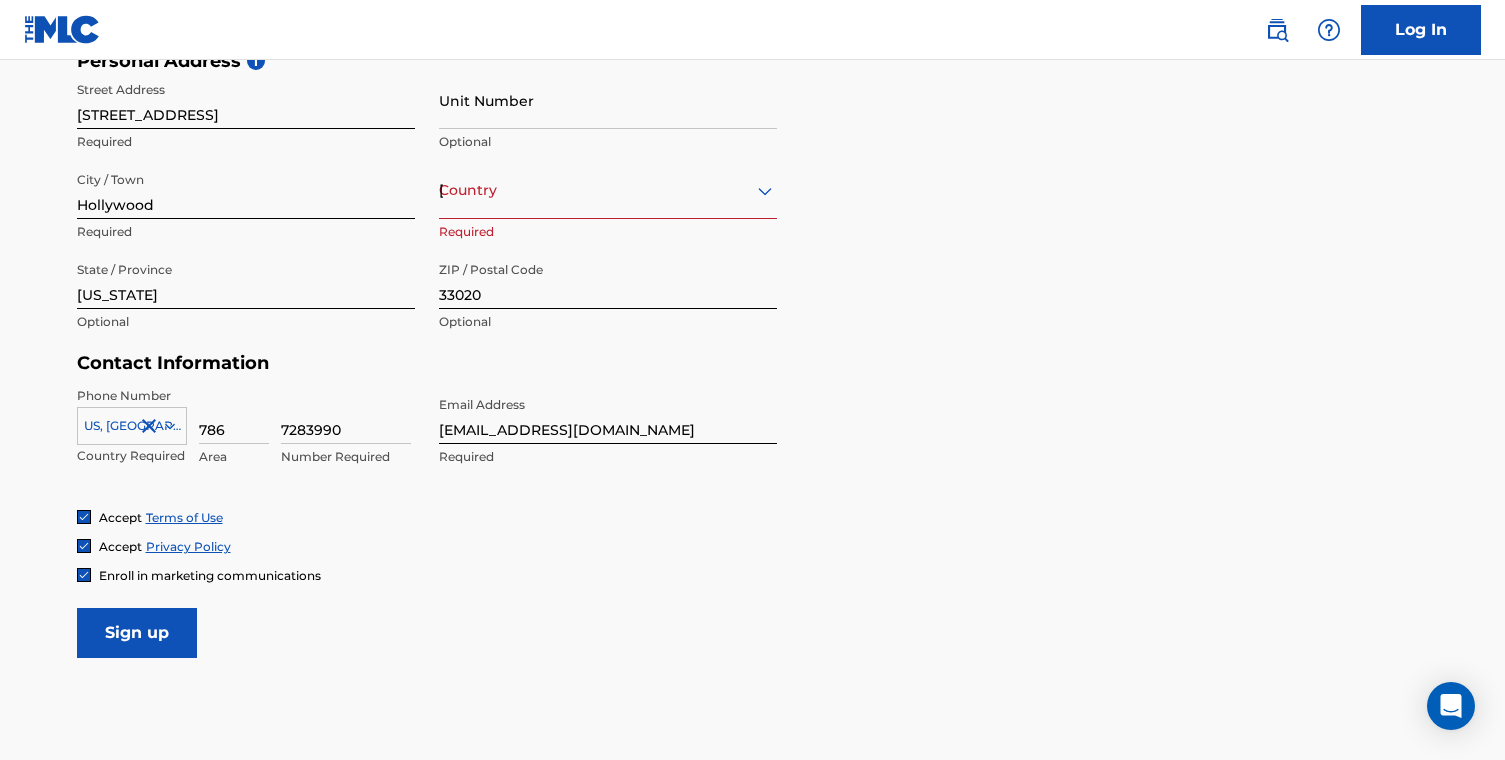 click on "Sign up" at bounding box center (137, 633) 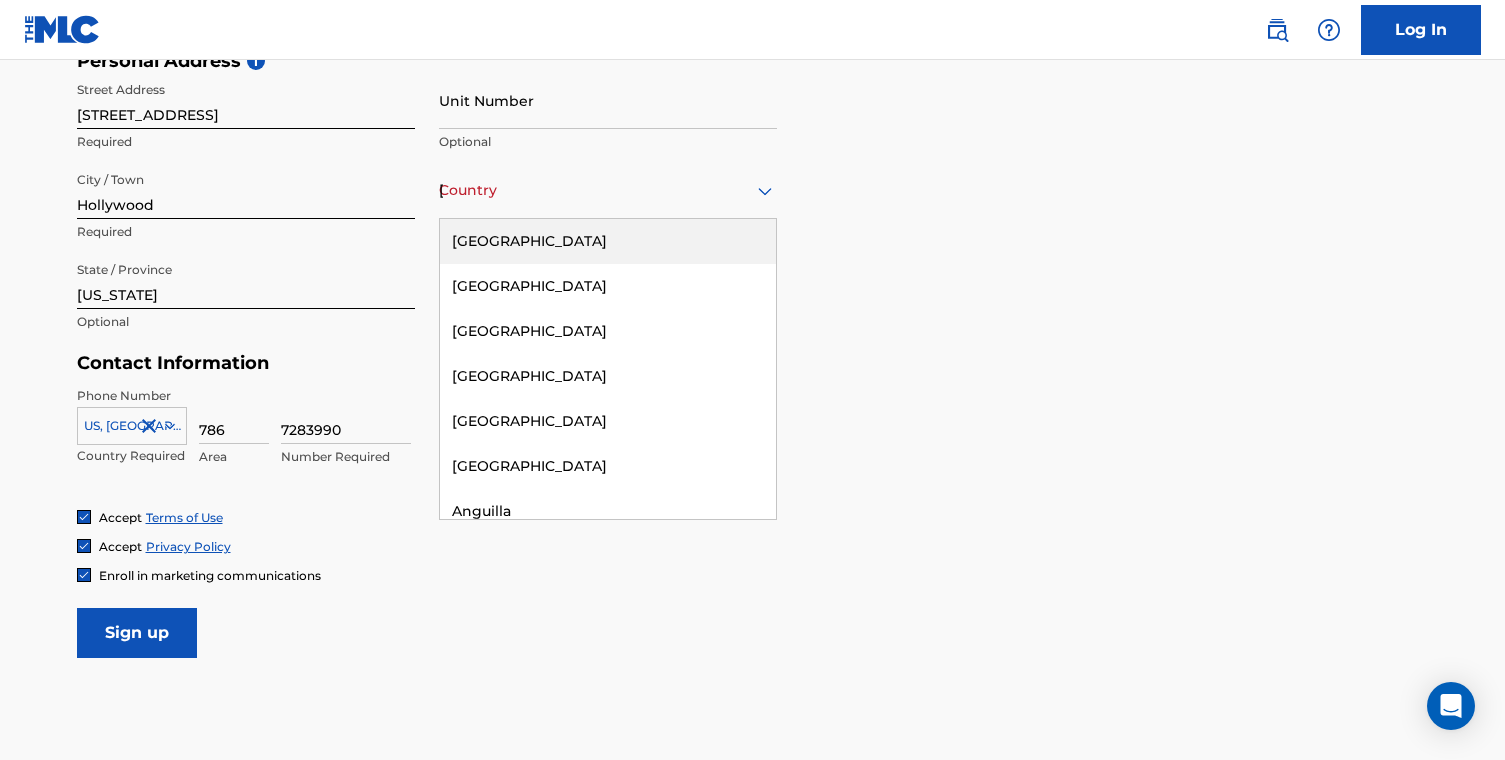 click on "[GEOGRAPHIC_DATA]" at bounding box center [608, 241] 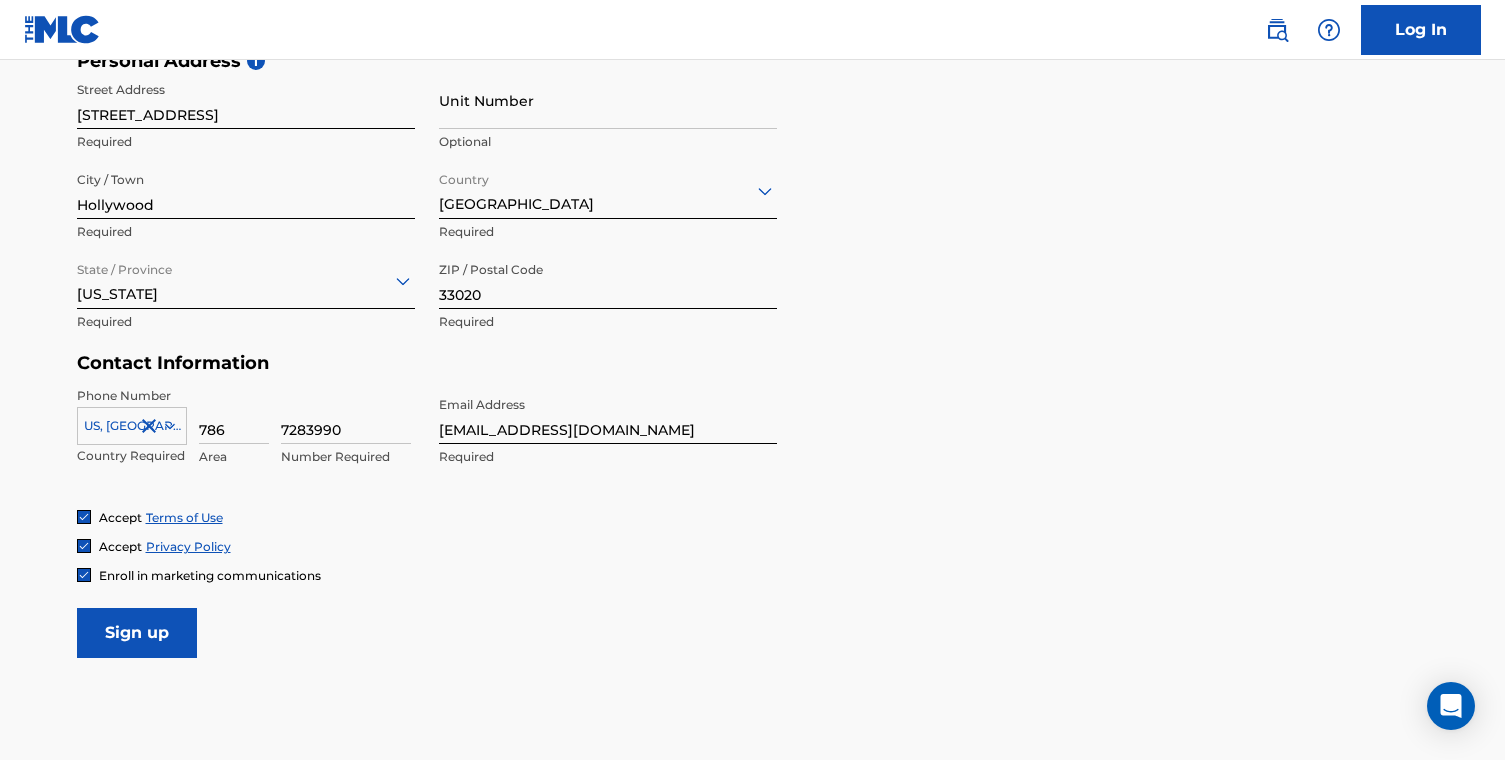 click on "Sign up" at bounding box center (137, 633) 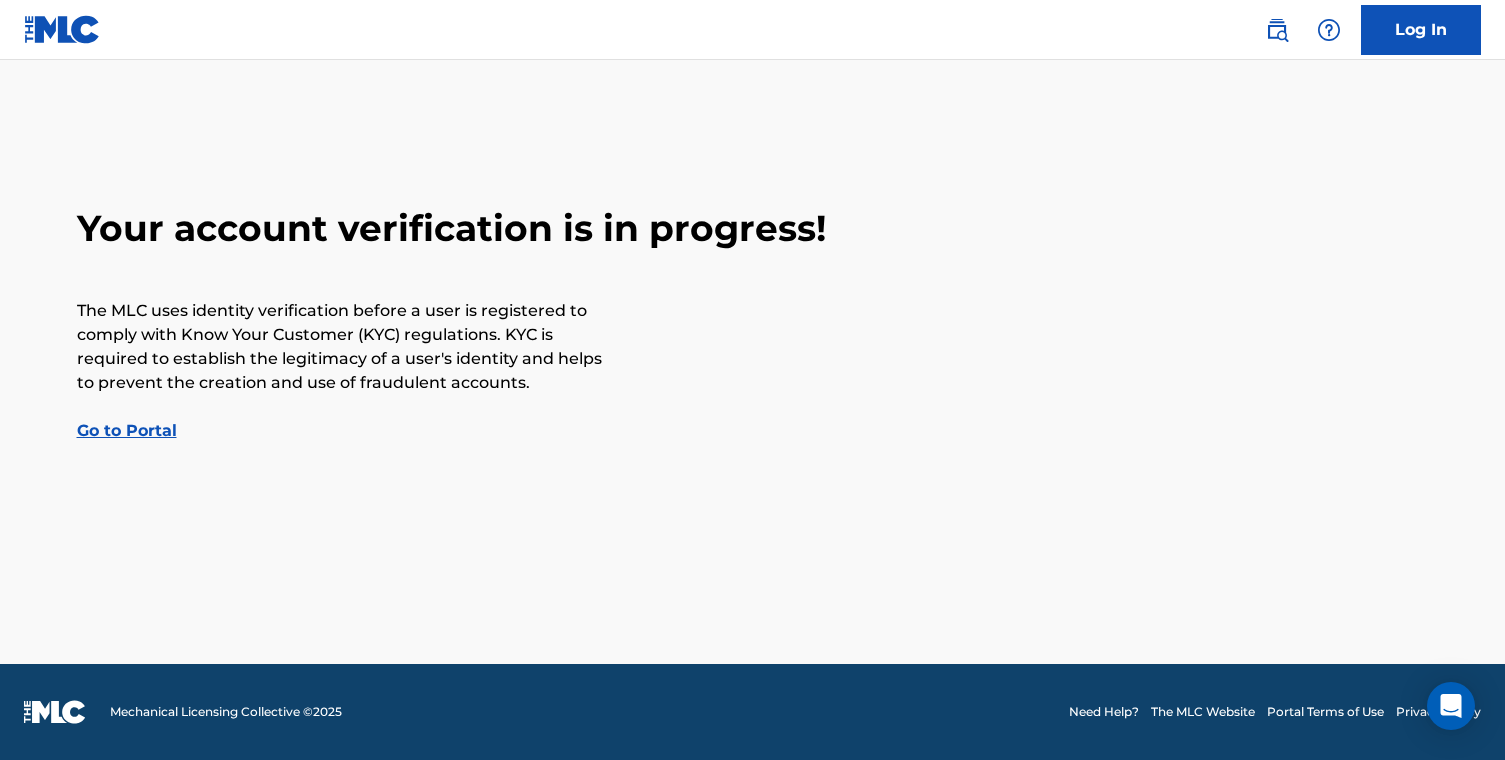 scroll, scrollTop: 0, scrollLeft: 0, axis: both 